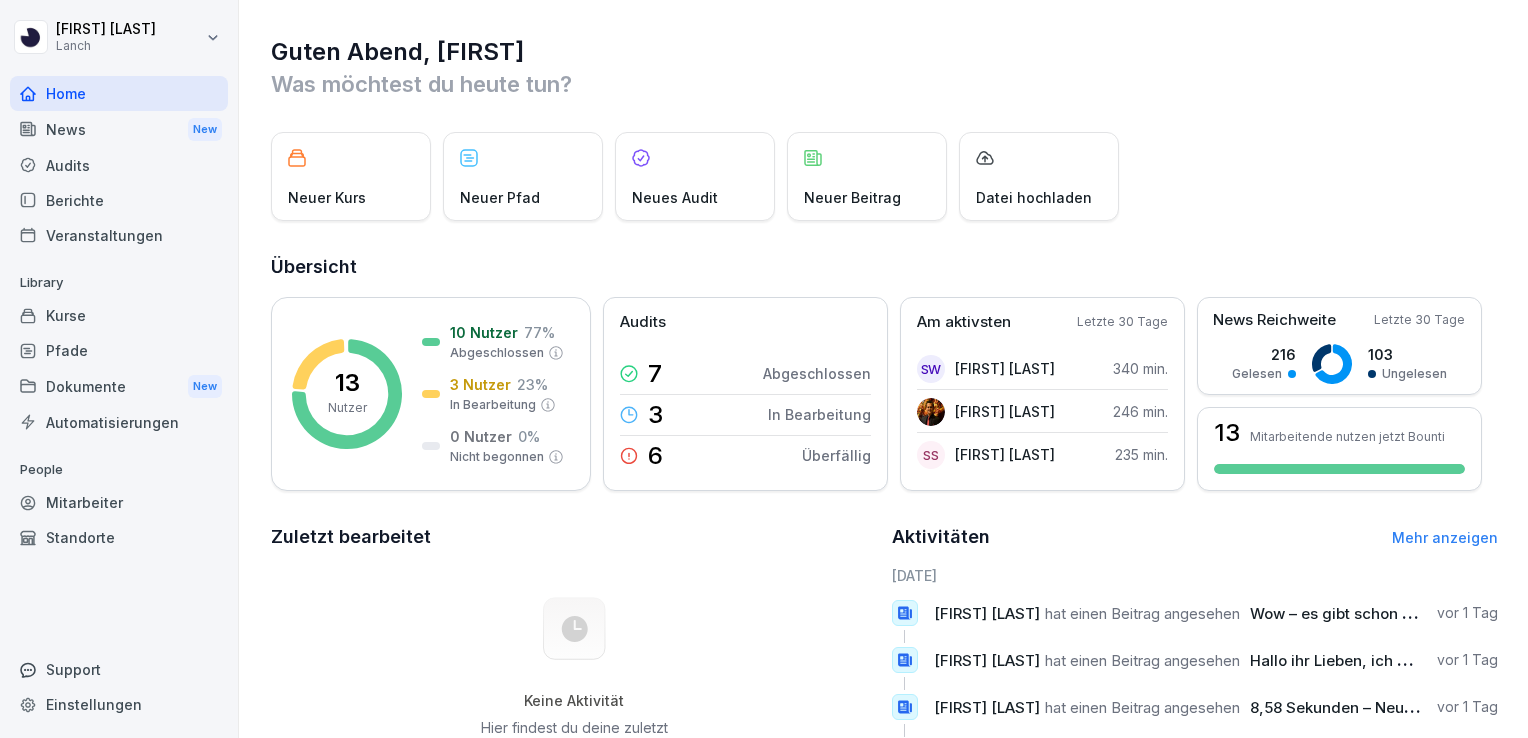 scroll, scrollTop: 0, scrollLeft: 0, axis: both 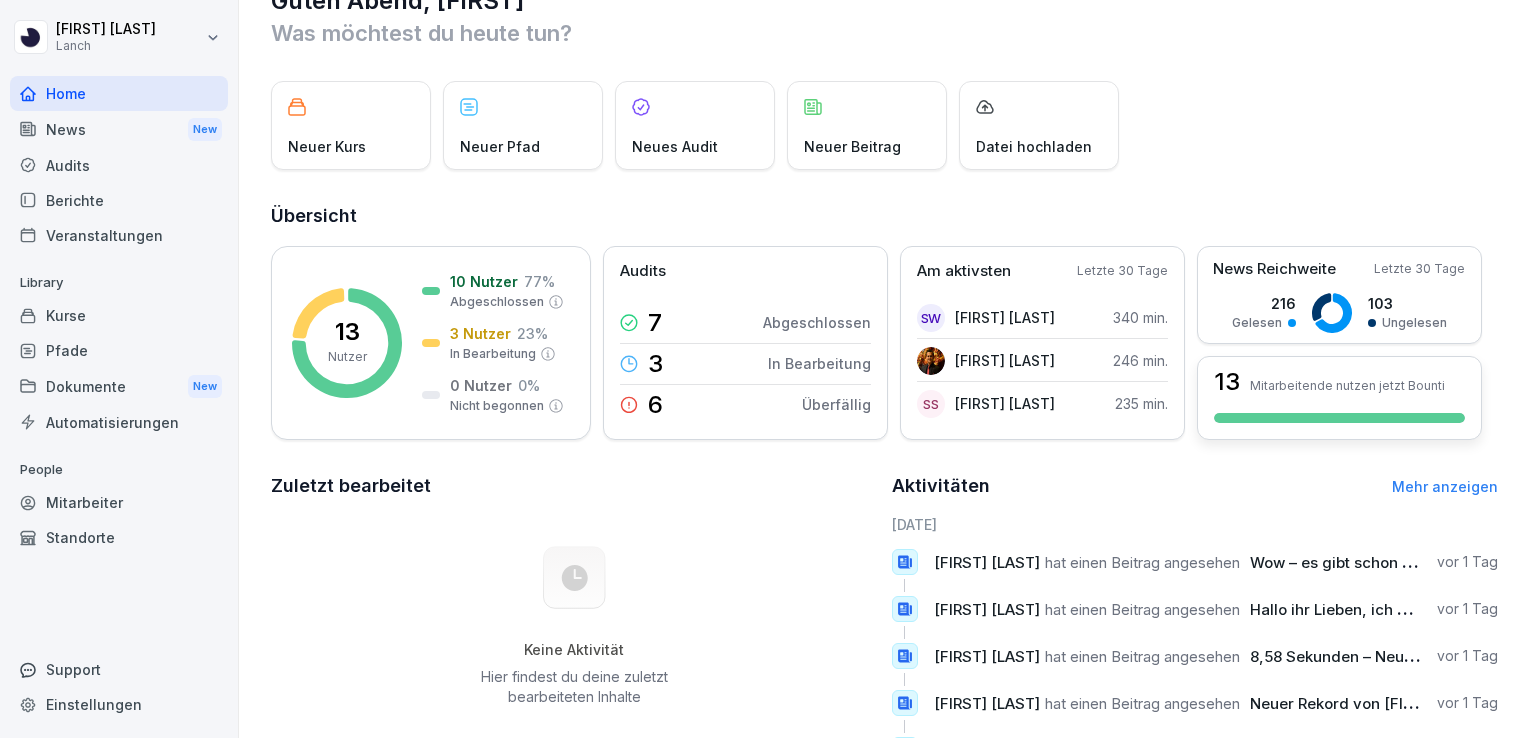click on "[NUMBER] Mitarbeitende nutzen jetzt Bounti" at bounding box center [1339, 398] 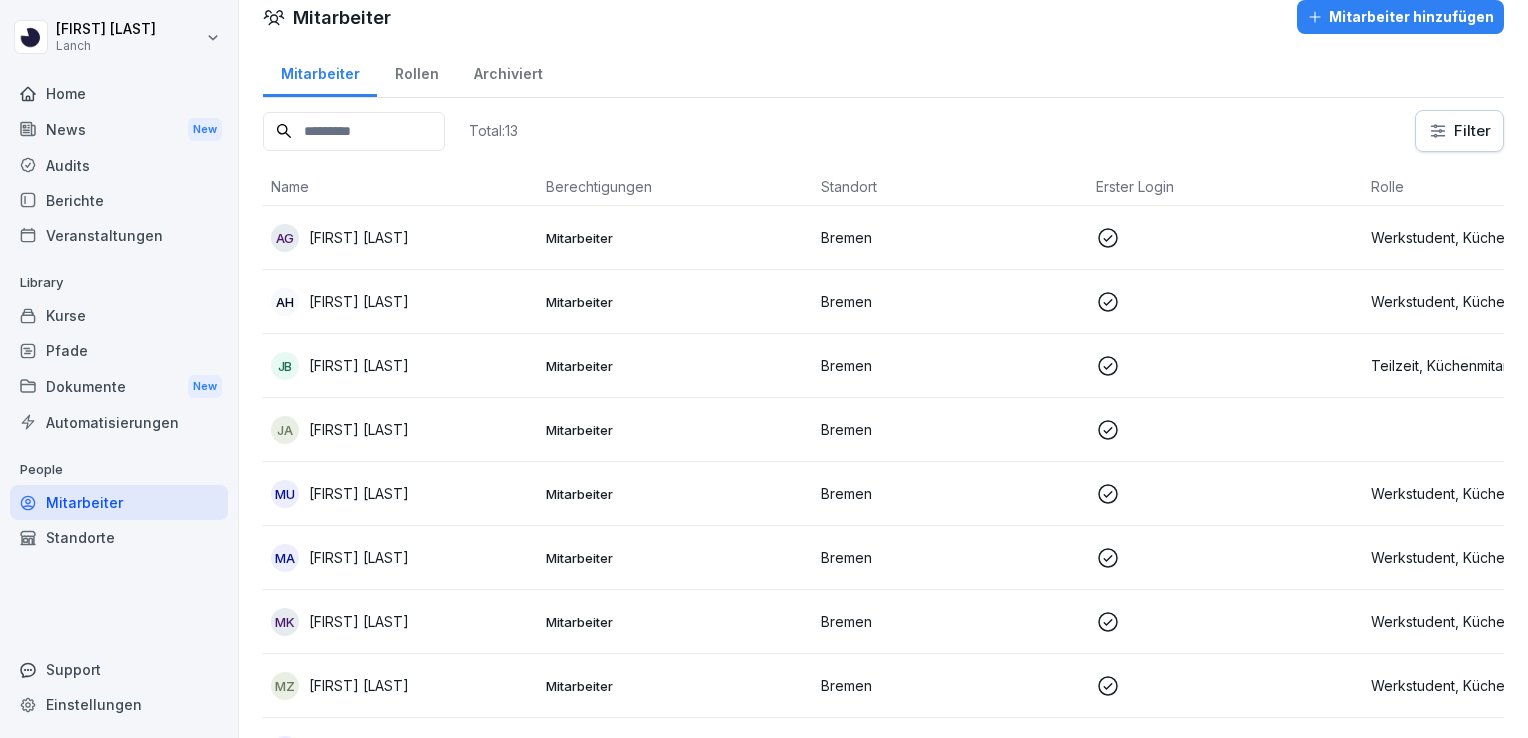 scroll, scrollTop: 364, scrollLeft: 0, axis: vertical 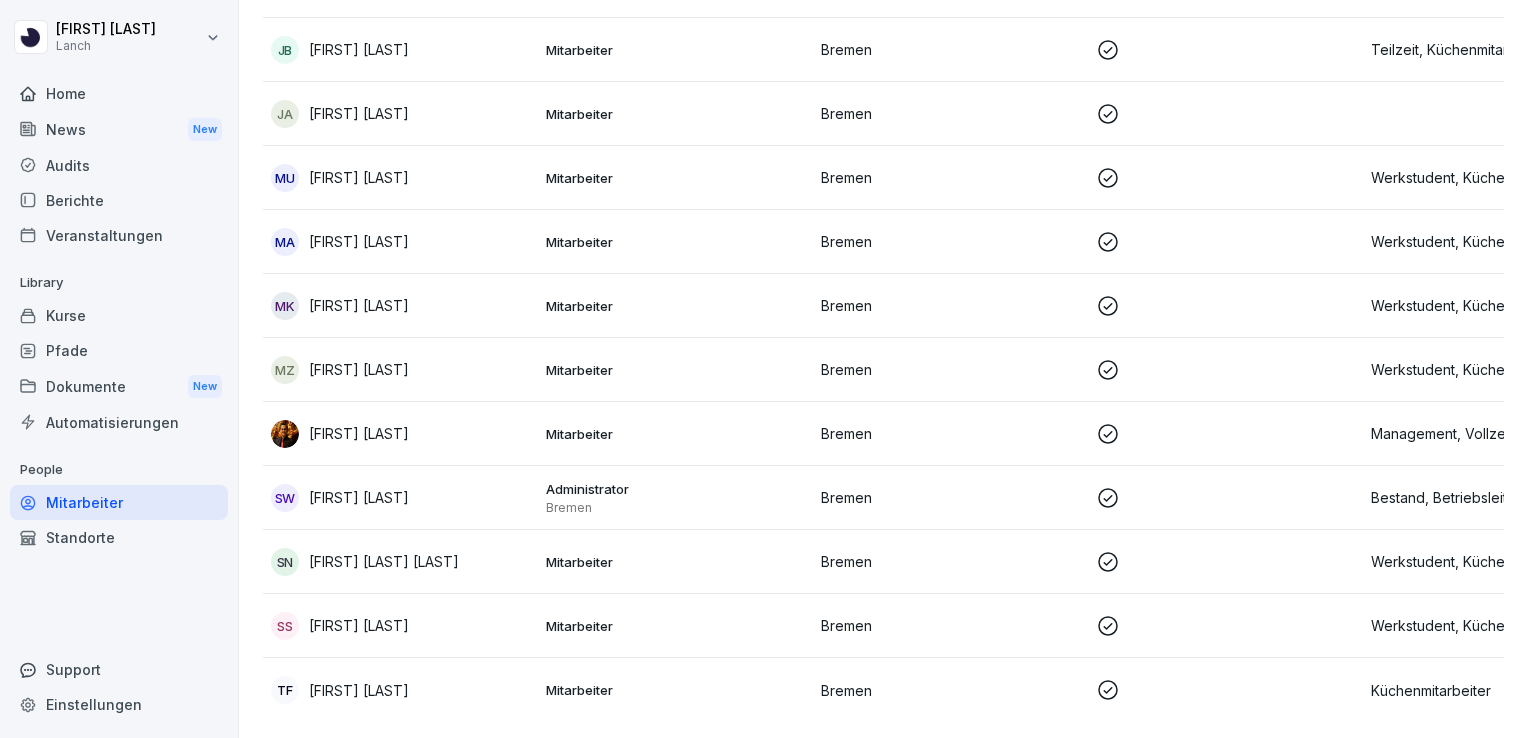 click on "News New" at bounding box center (119, 129) 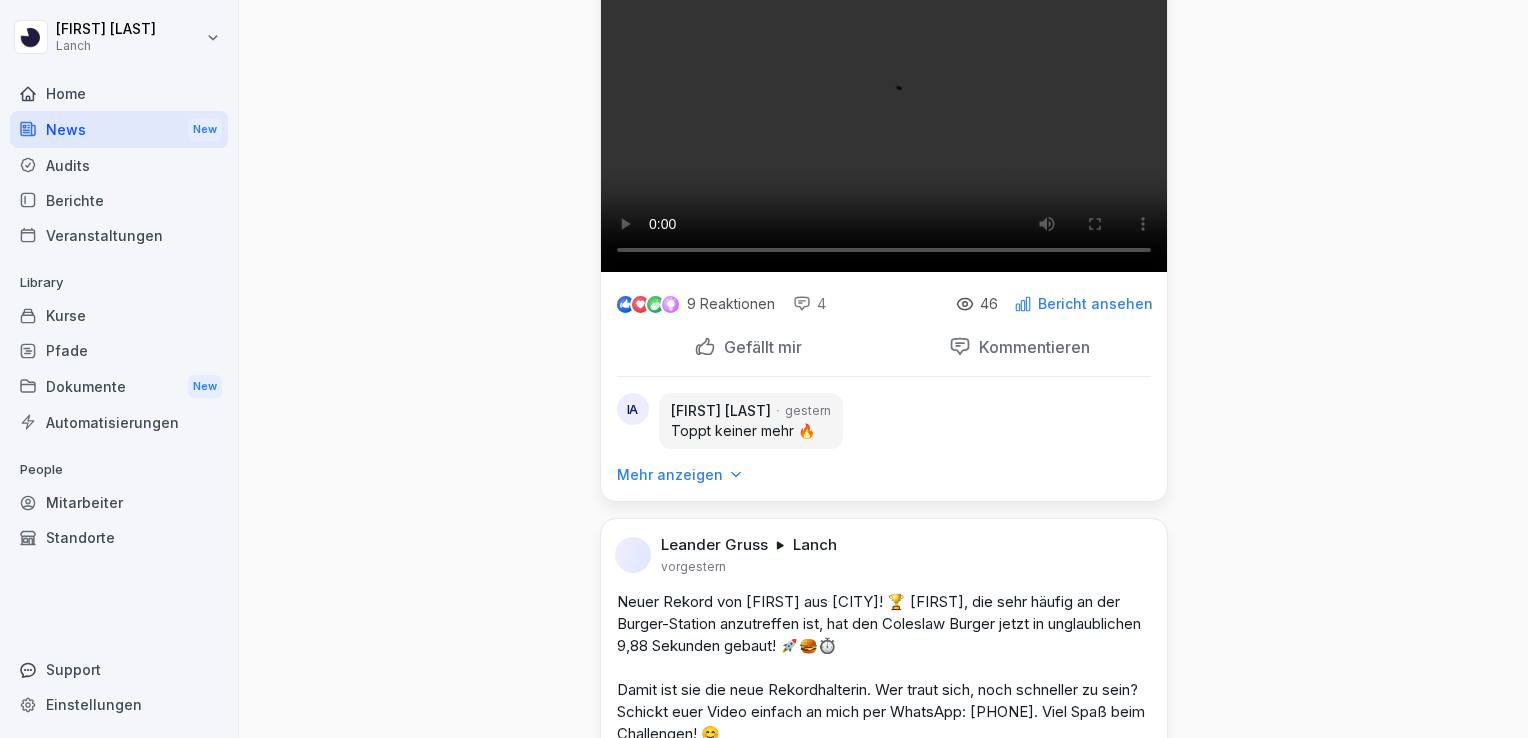 scroll, scrollTop: 0, scrollLeft: 0, axis: both 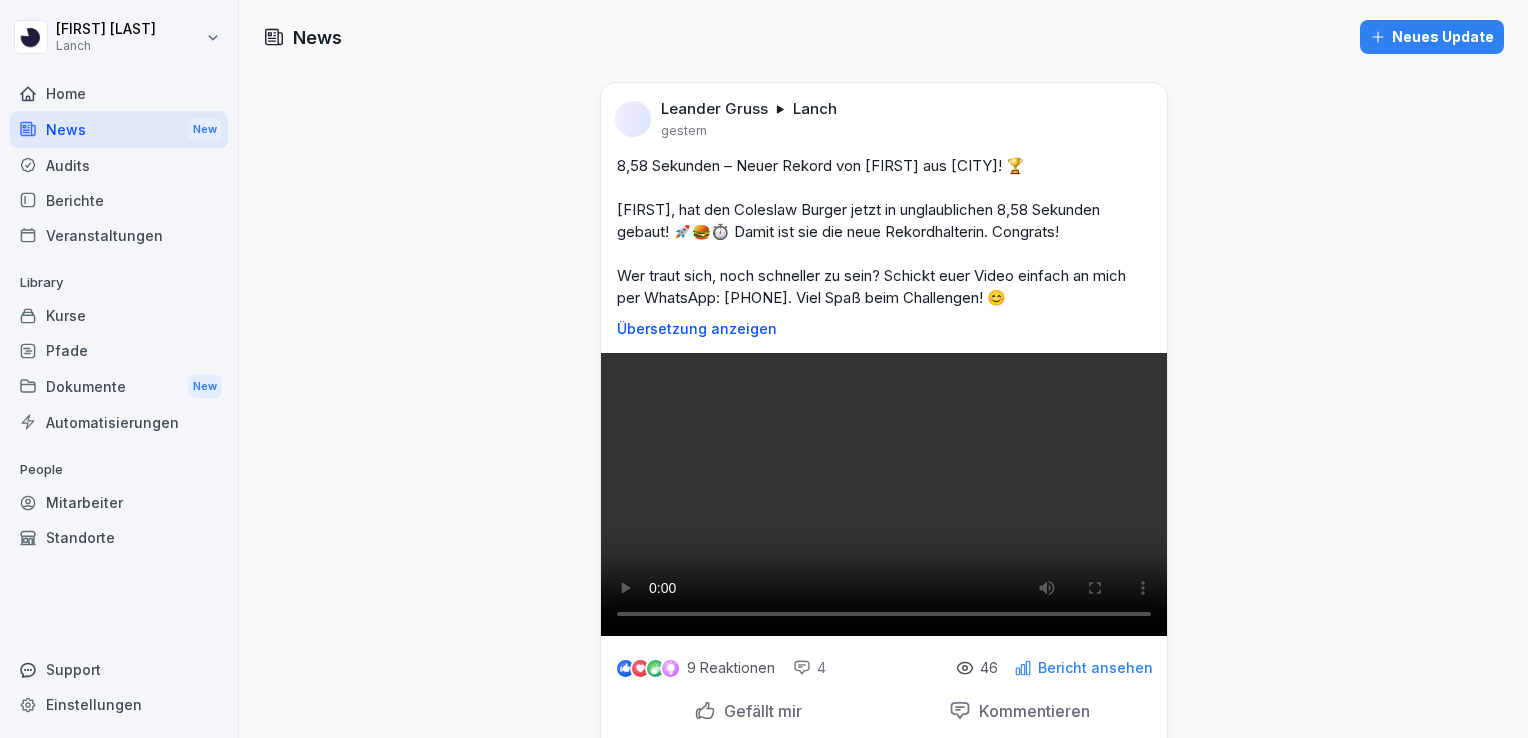 drag, startPoint x: 89, startPoint y: 139, endPoint x: 338, endPoint y: 102, distance: 251.734 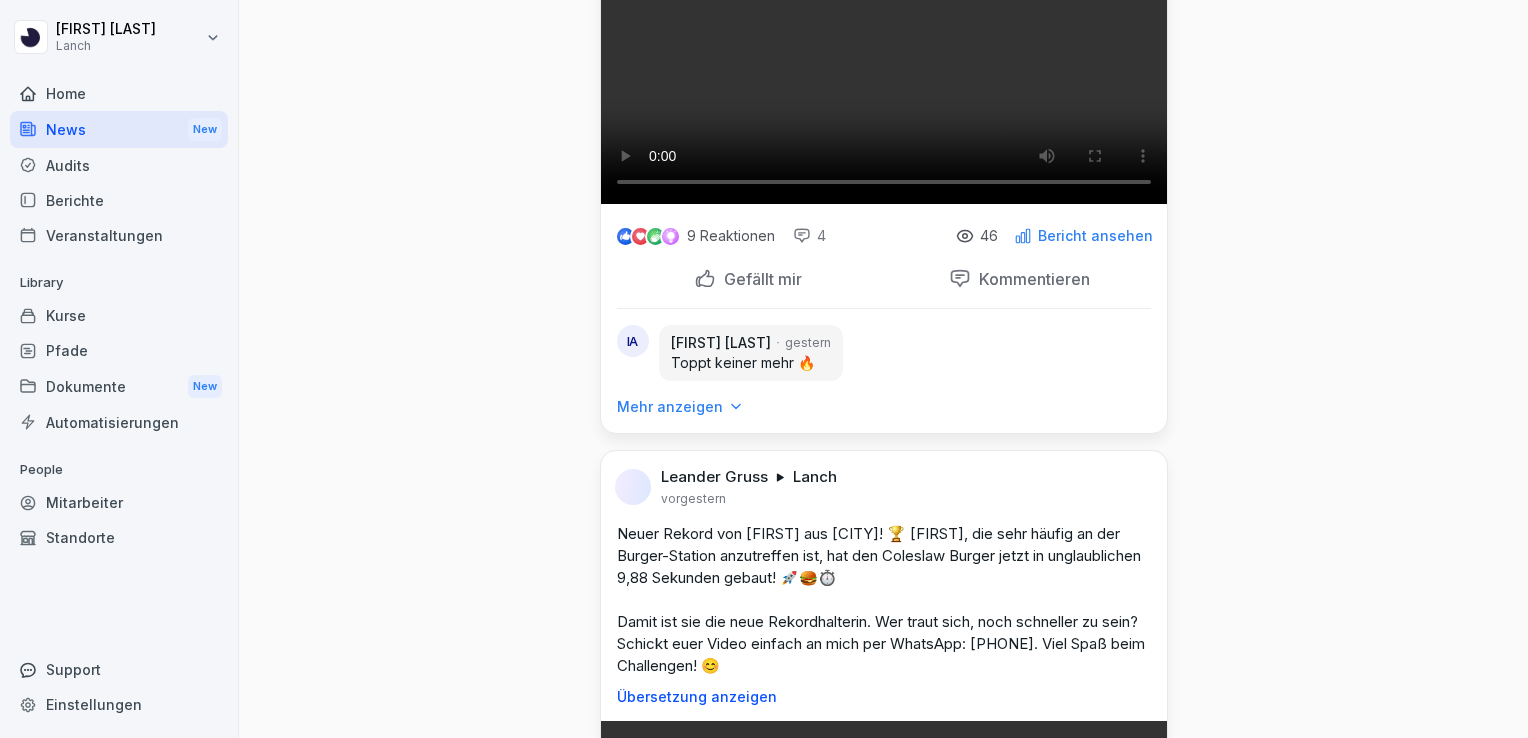scroll, scrollTop: 440, scrollLeft: 0, axis: vertical 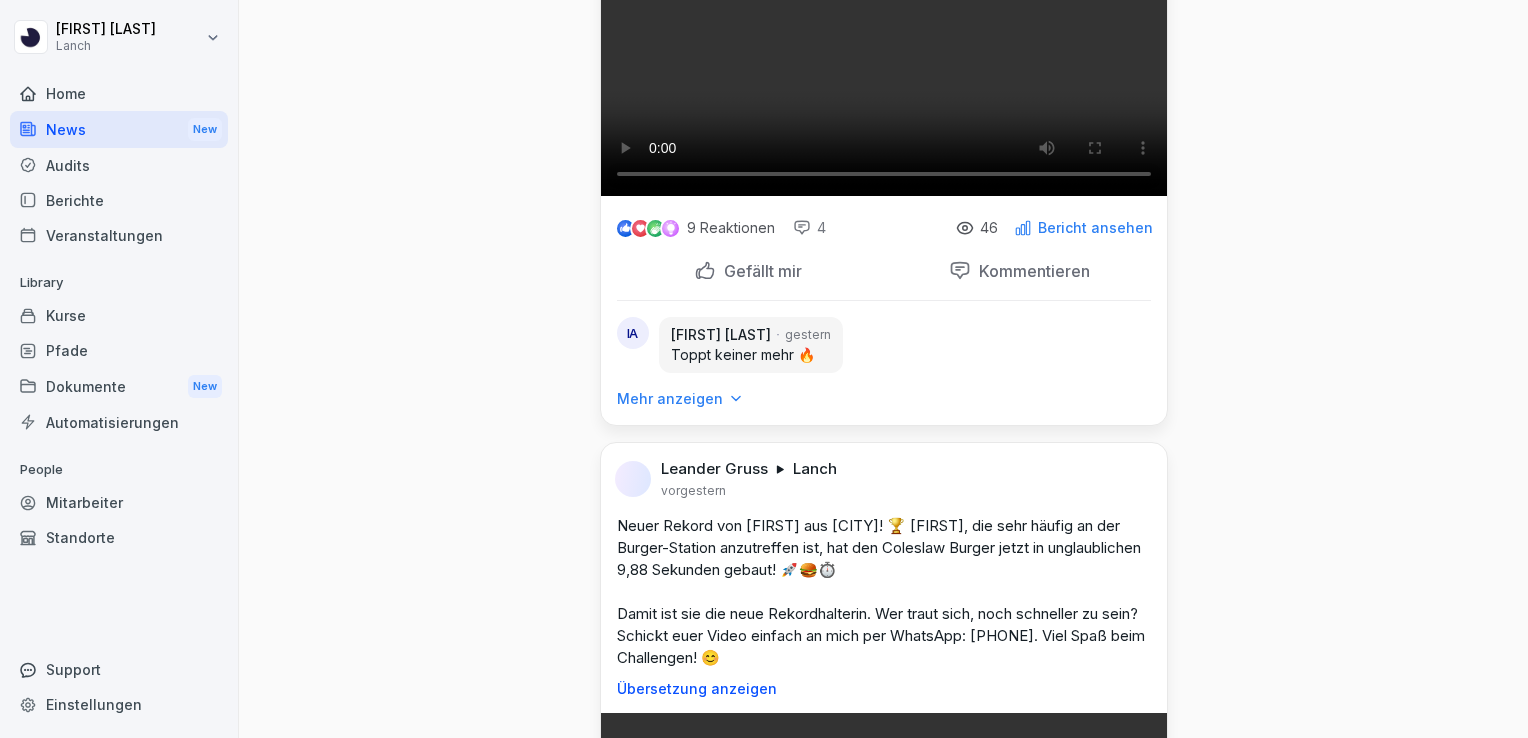 click on "Audits" at bounding box center (119, 165) 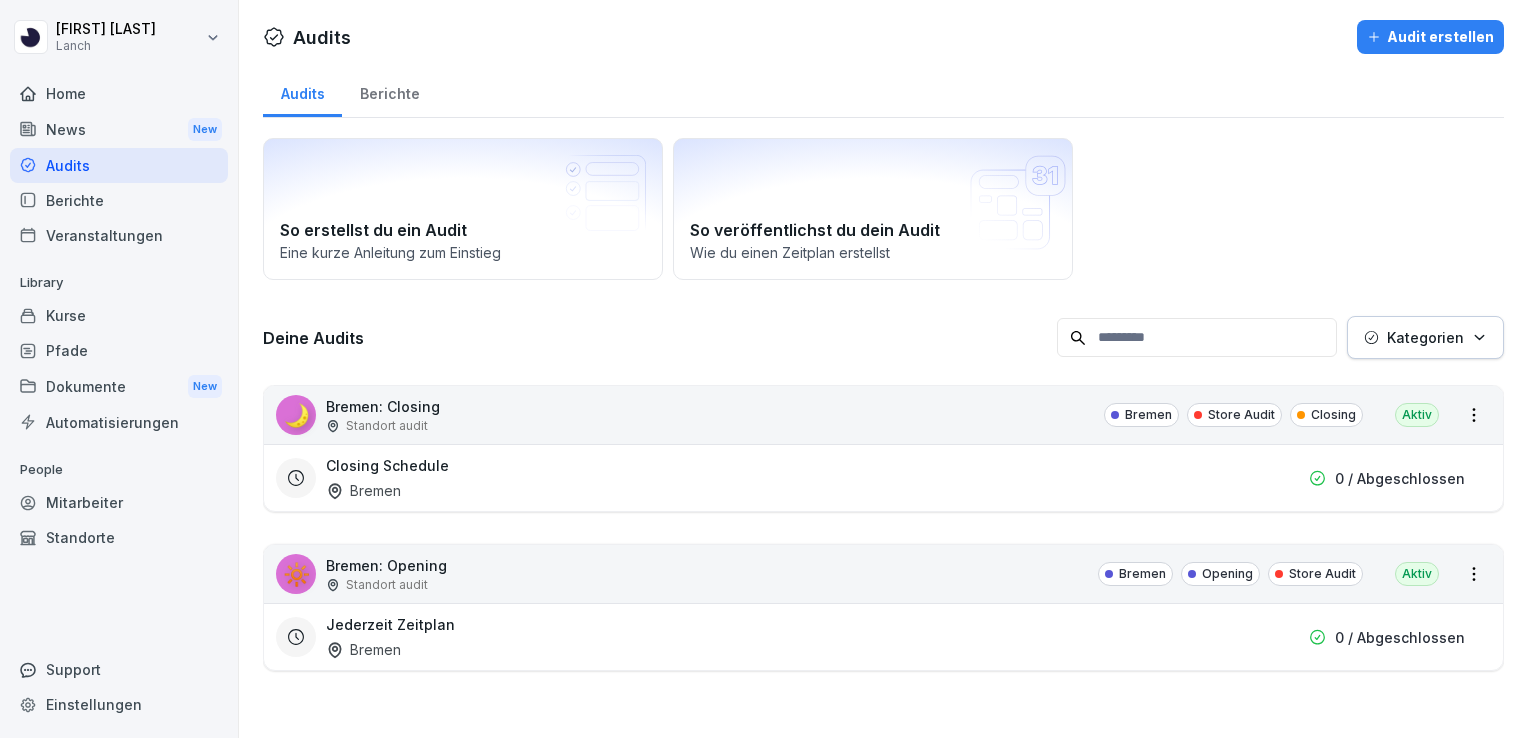 scroll, scrollTop: 0, scrollLeft: 0, axis: both 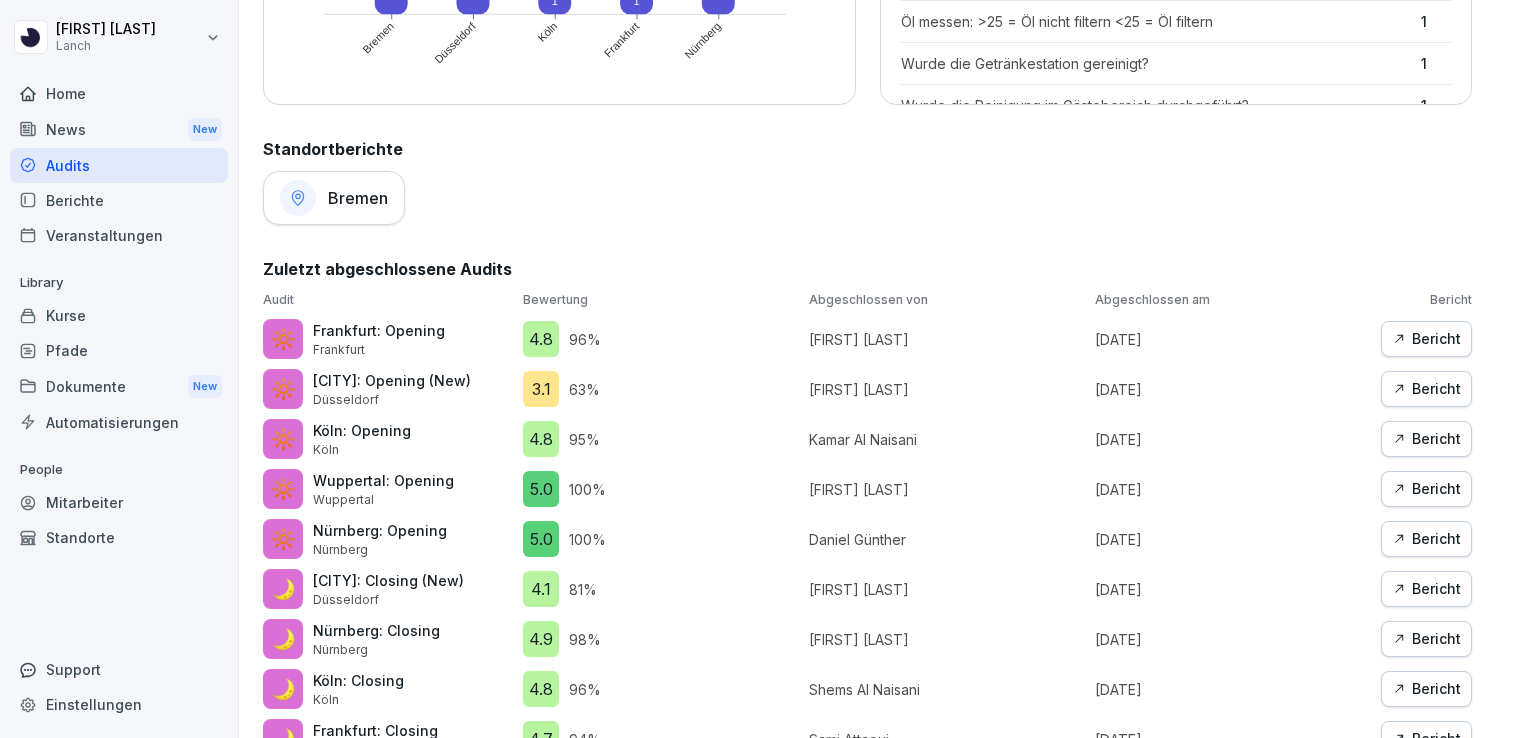 drag, startPoint x: 775, startPoint y: 569, endPoint x: 812, endPoint y: 362, distance: 210.28076 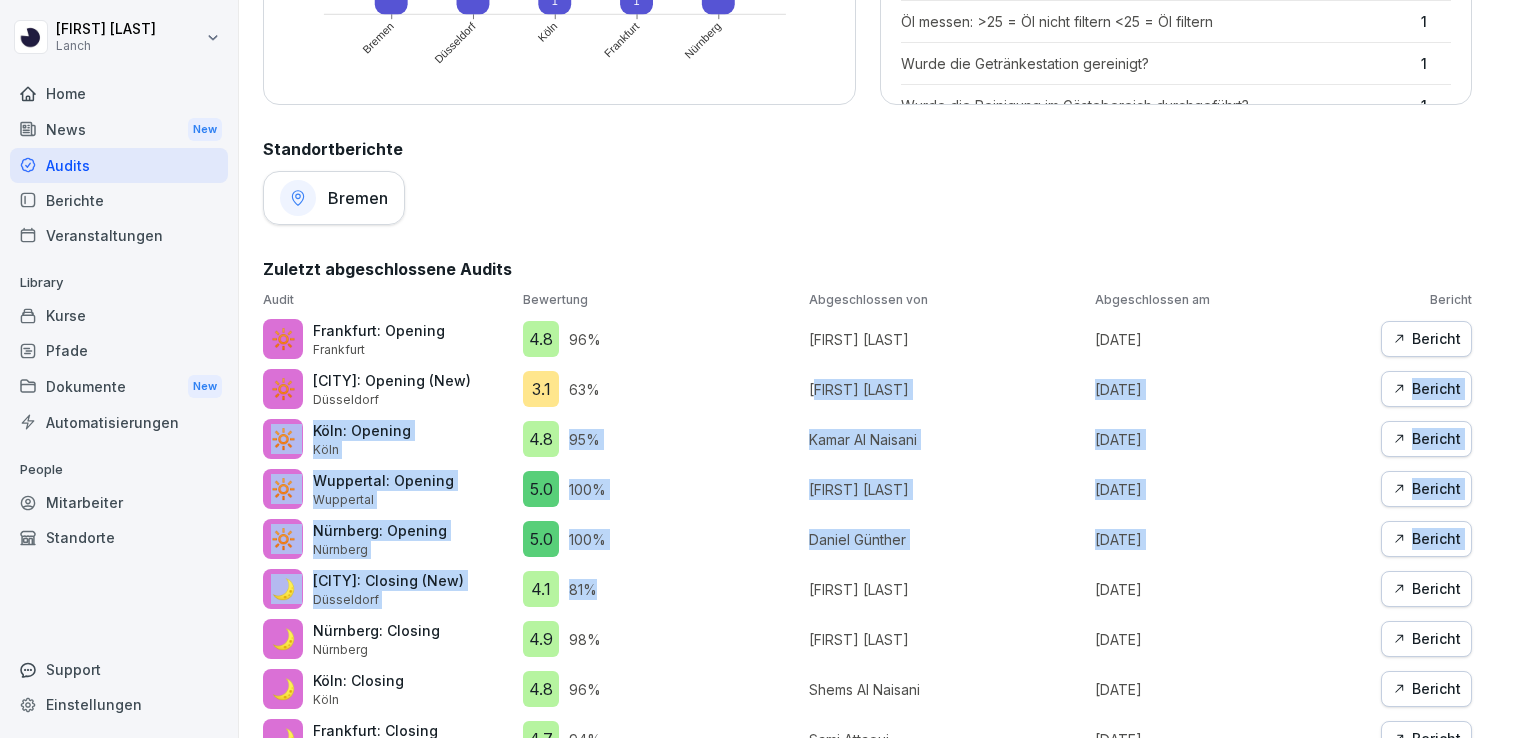 click on "Audit Bewertung Abgeschlossen von Abgeschlossen am Bericht 🔆 [CITY]: Opening [CITY] 4.8 96 % [FIRST] [LAST] [DATE] Bericht 🔆 [CITY]: Opening (New) [CITY] 3.1 63 % [FIRST] [LAST] [DATE] Bericht 🔆 [CITY]: Opening [CITY] 4.8 95 % [FIRST] [LAST] [DATE] Bericht 🔆 [CITY]: Opening [CITY] 5.0 100 % [FIRST] [LAST] [DATE] Bericht 🔆 [CITY]: Opening [CITY] 5.0 100 % [FIRST] [LAST] [DATE] Bericht 🌙 [CITY]: Closing (New) [CITY] 4.1 81 % [FIRST] [LAST] [DATE] Bericht 🌙 [CITY]: Closing [CITY] 4.9 98 % [FIRST] [LAST] [DATE] Bericht 🌙 [CITY]: Closing [CITY] 4.8 96 % [FIRST] [LAST] [DATE] Bericht 🌙 [CITY]: Closing [CITY] 4.7 94 % [FIRST] [LAST] [DATE] Bericht 🔆 [CITY]: Opening [CITY] 4.8 96 % [FIRST] [LAST] [DATE] Bericht 🔆 [CITY]: Opening [CITY] 4.9 98 % [FIRST] [LAST] [DATE] Bericht 🔆 [CITY]: Opening [CITY] 5.0 100 % [FIRST] [LAST] [DATE] Bericht 🔆" at bounding box center (867, 675) 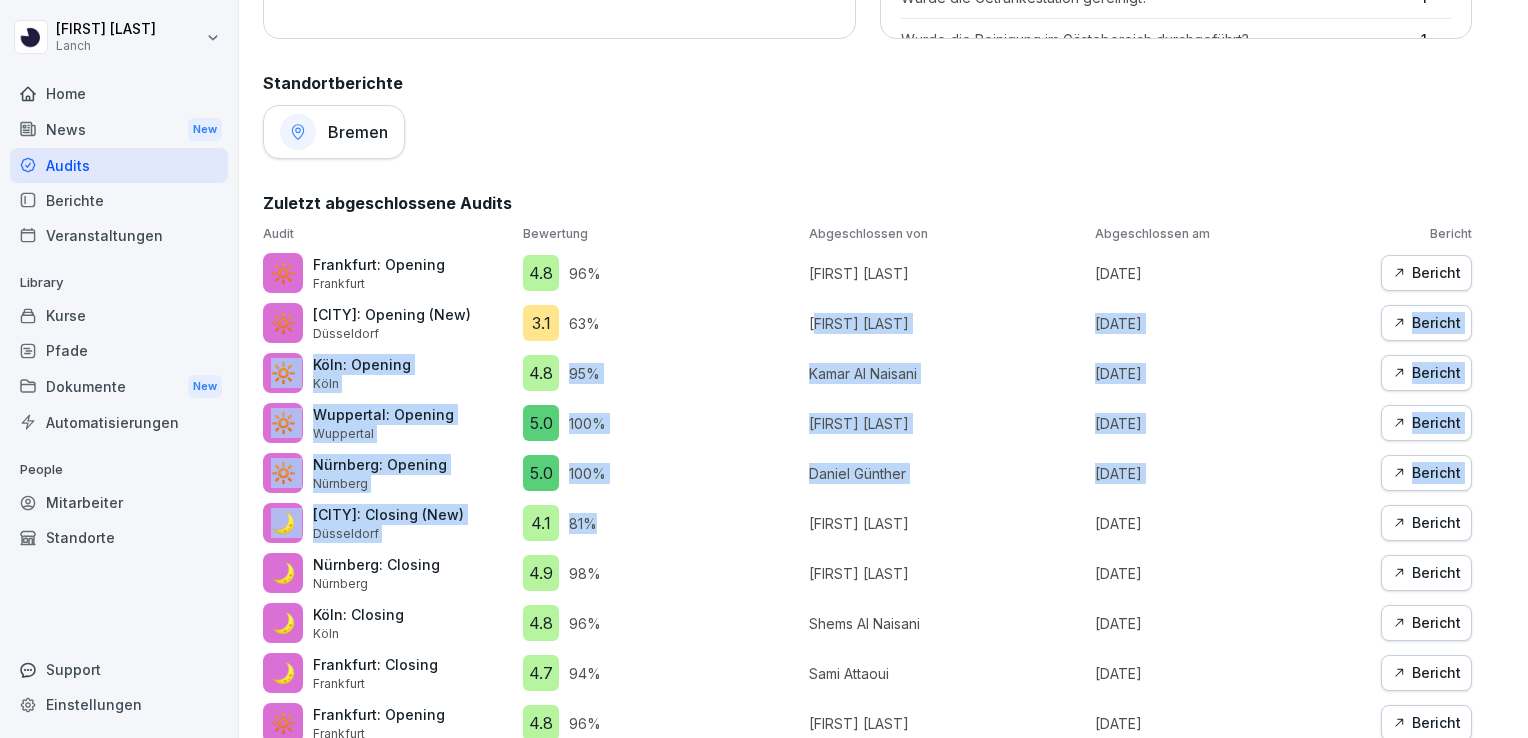 scroll, scrollTop: 967, scrollLeft: 0, axis: vertical 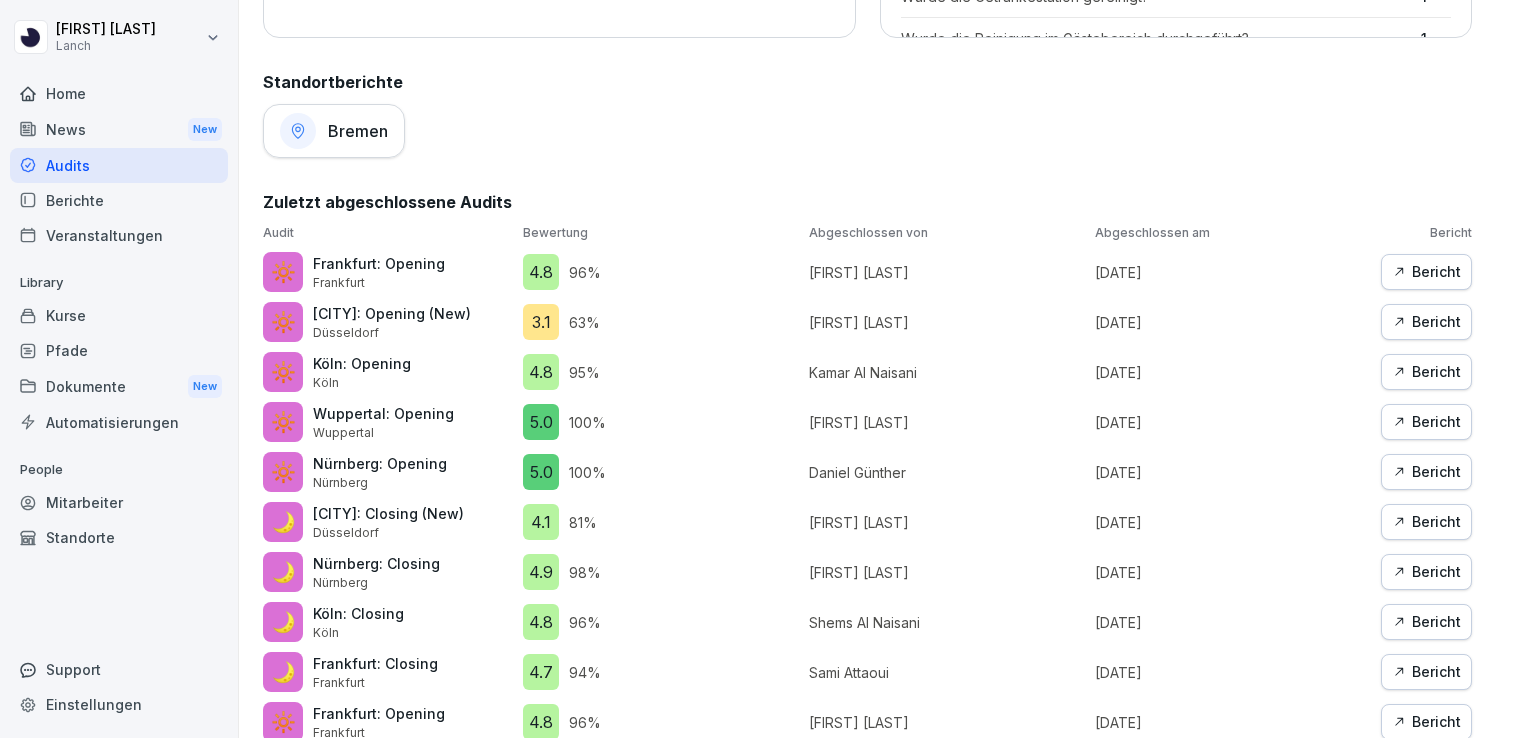 click on "Bremen" at bounding box center [867, 131] 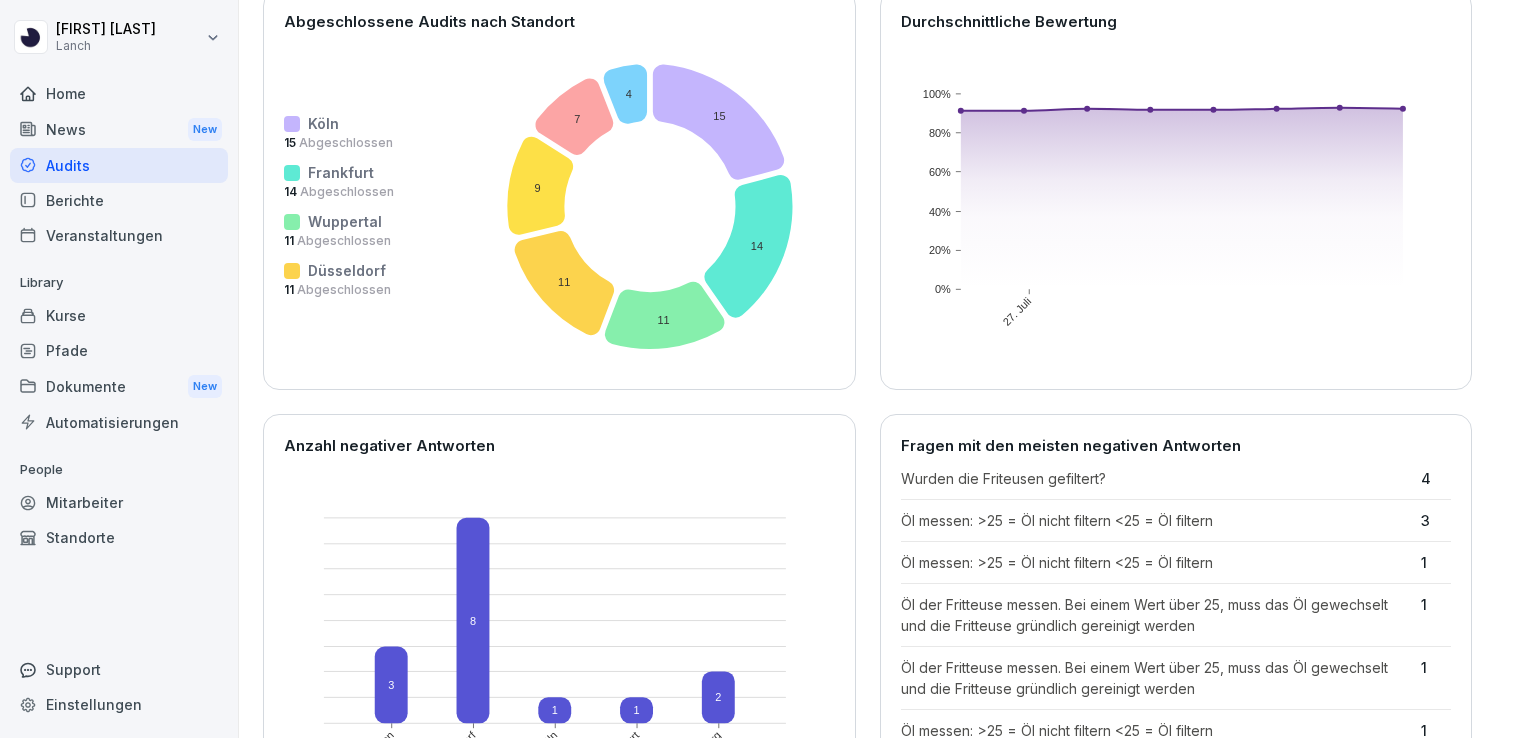 scroll, scrollTop: 187, scrollLeft: 0, axis: vertical 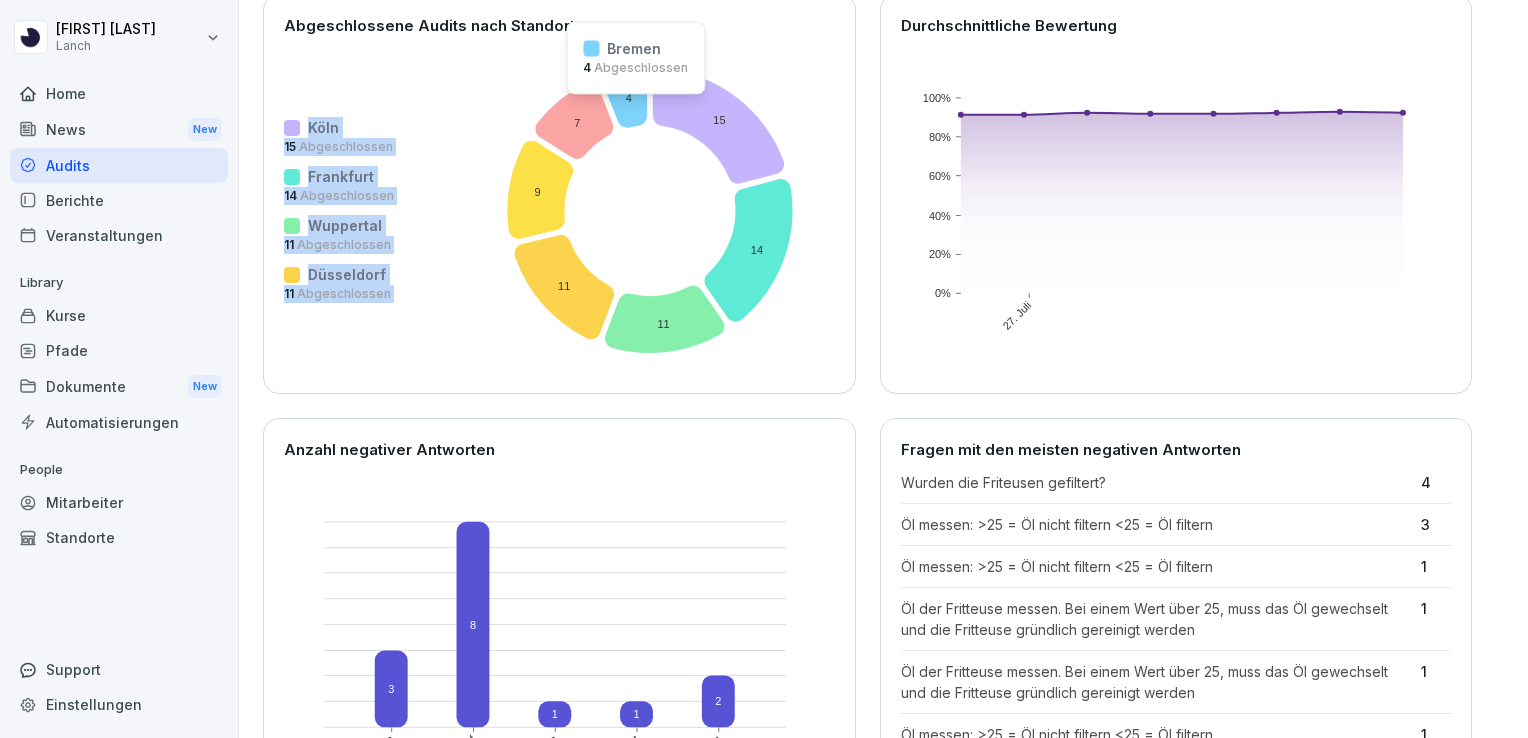 drag, startPoint x: 628, startPoint y: 106, endPoint x: 540, endPoint y: 81, distance: 91.48224 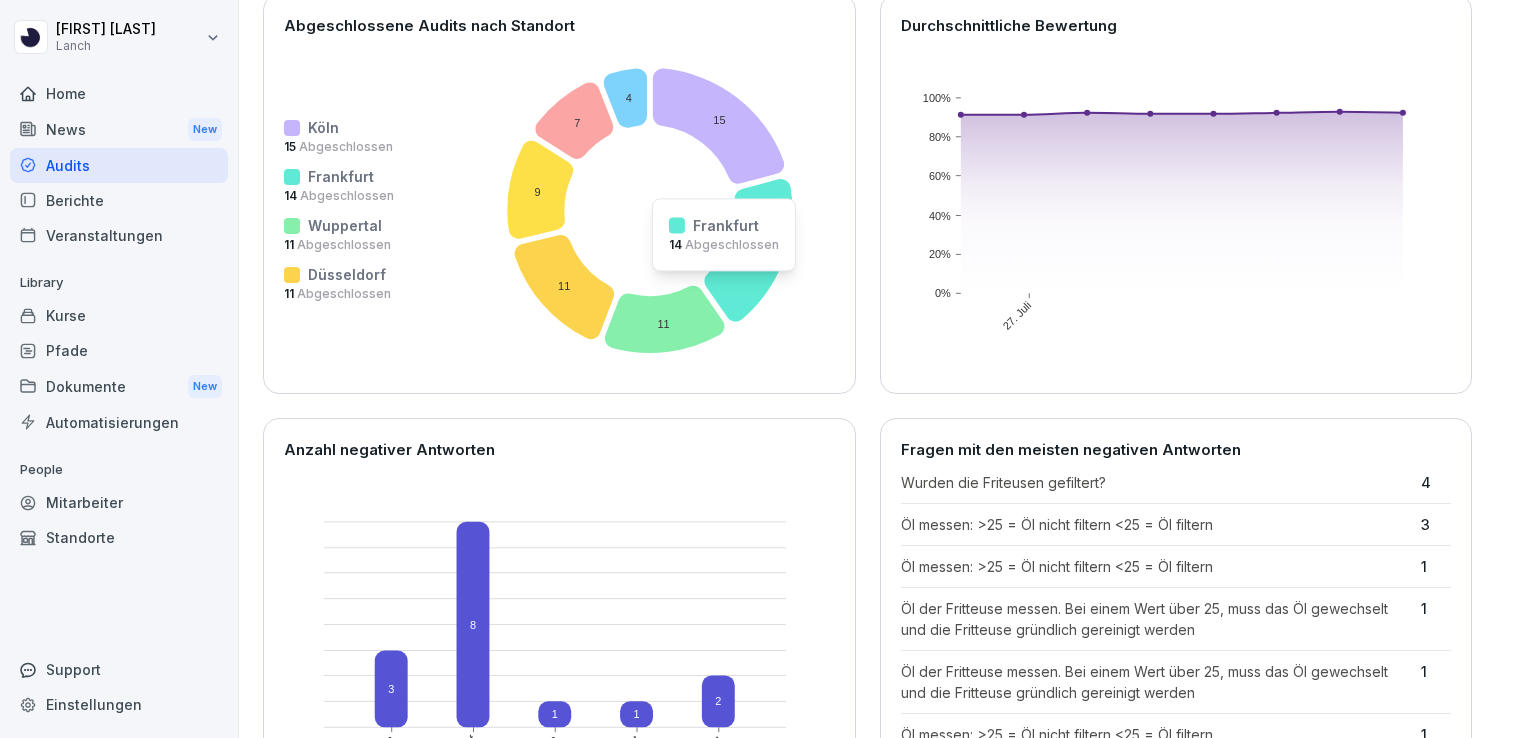 drag, startPoint x: 716, startPoint y: 283, endPoint x: 743, endPoint y: 288, distance: 27.45906 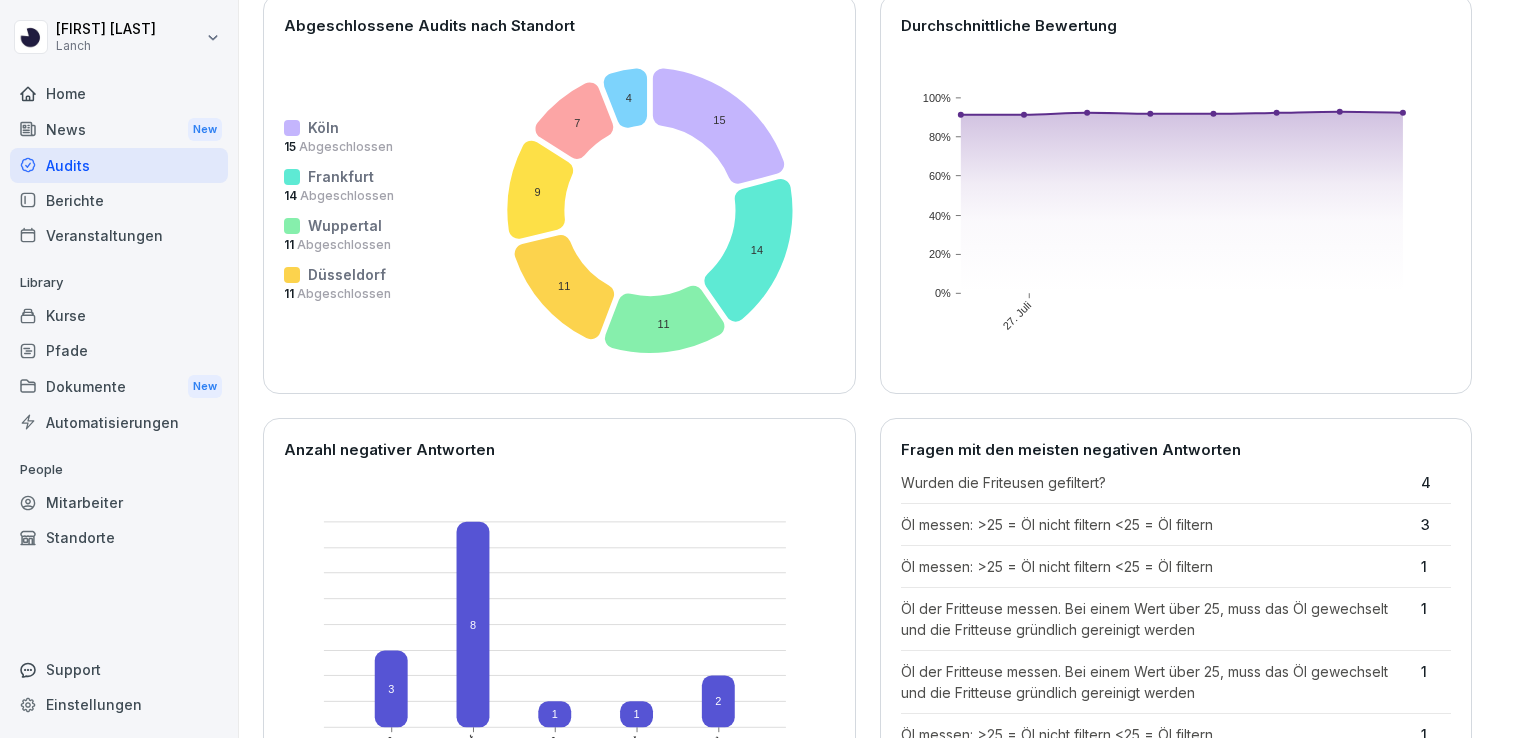 scroll, scrollTop: 139, scrollLeft: 0, axis: vertical 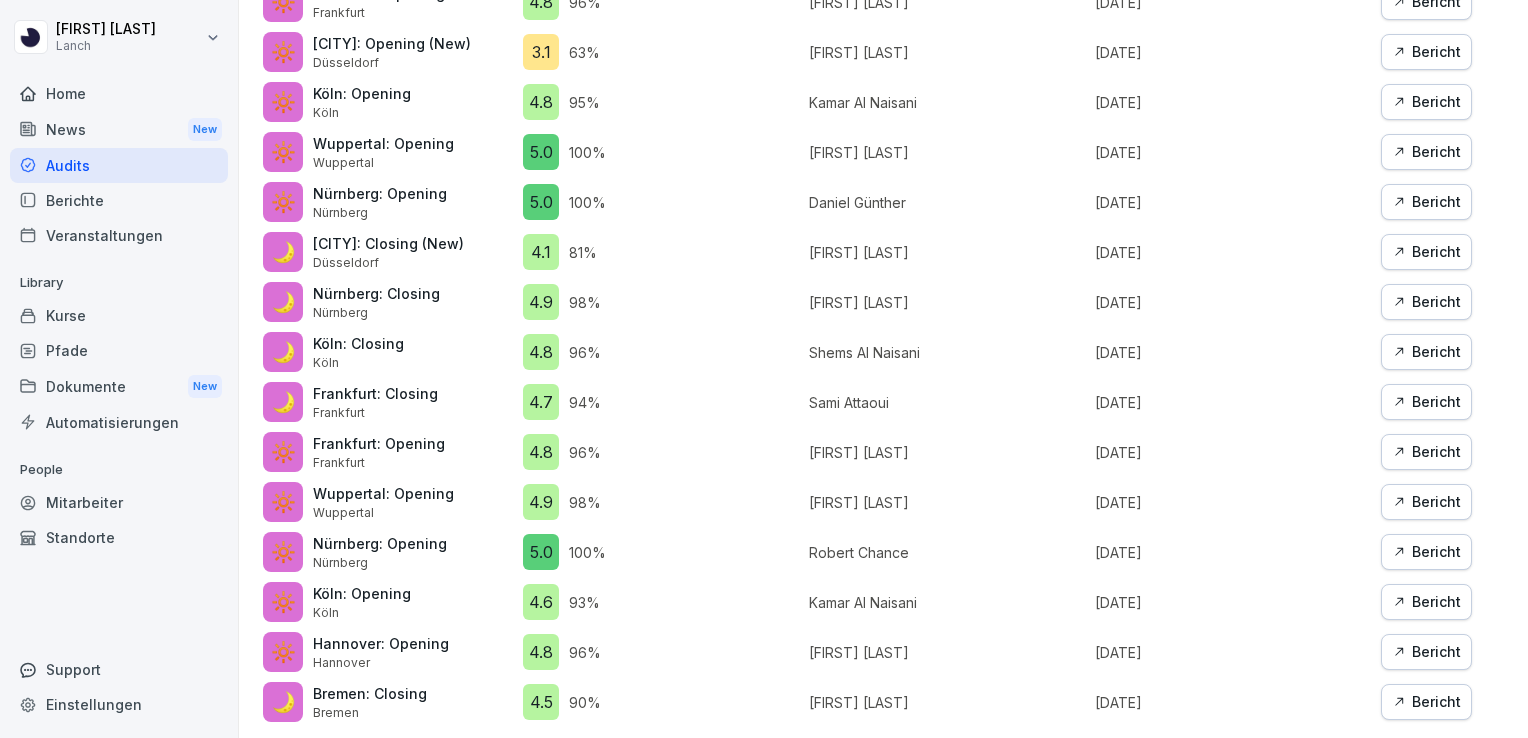 click on "Berichte" at bounding box center [119, 200] 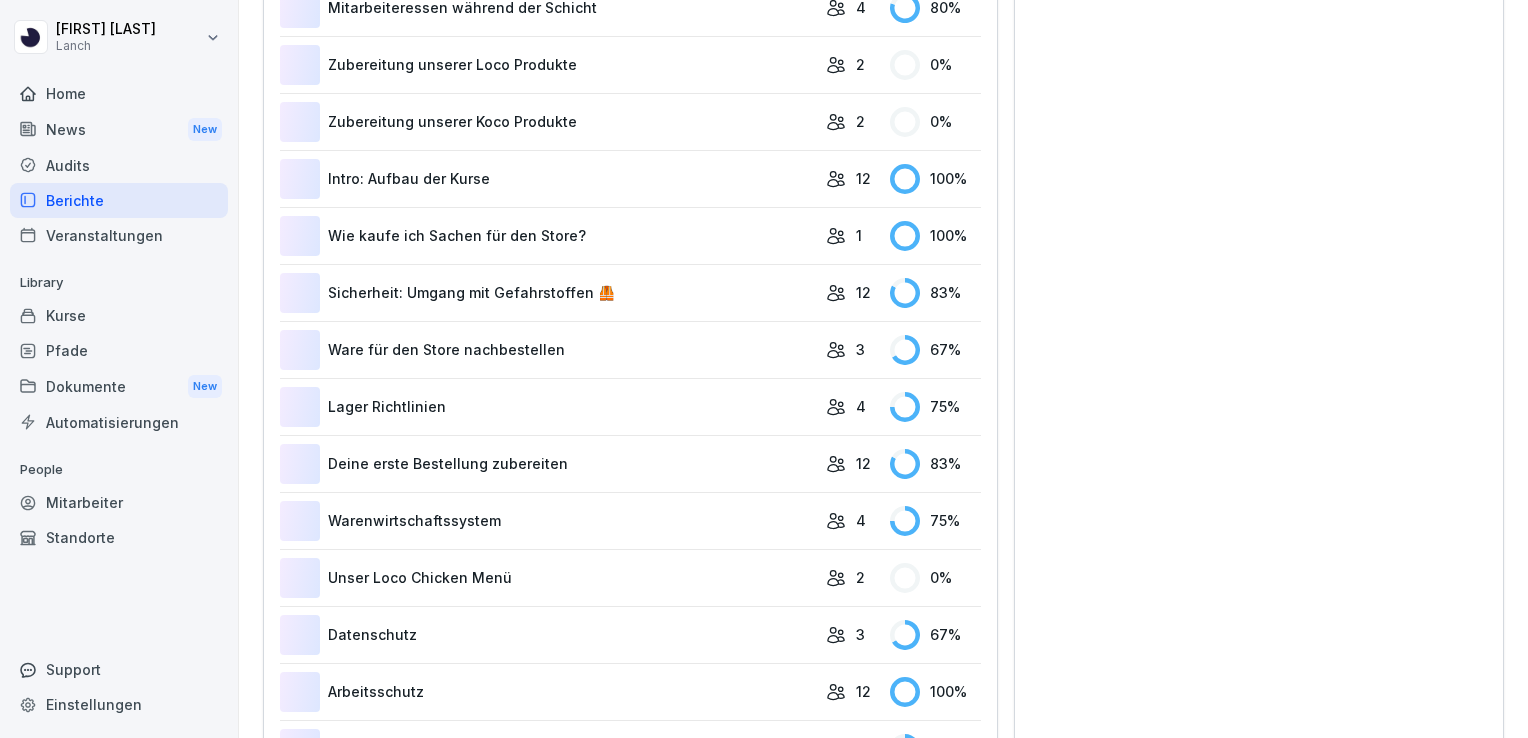 scroll, scrollTop: 122, scrollLeft: 0, axis: vertical 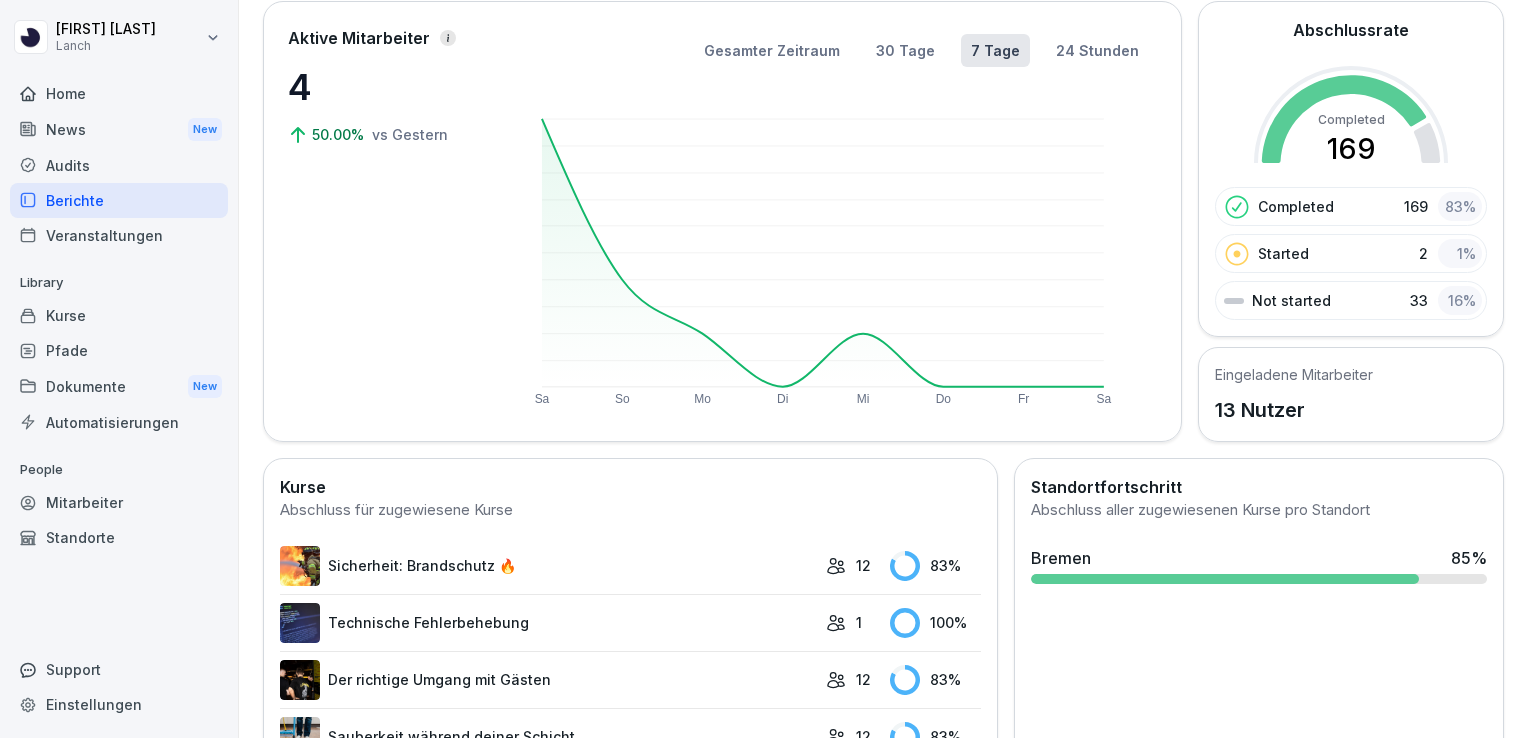 click on "Not started 33 16 %" at bounding box center (1351, 300) 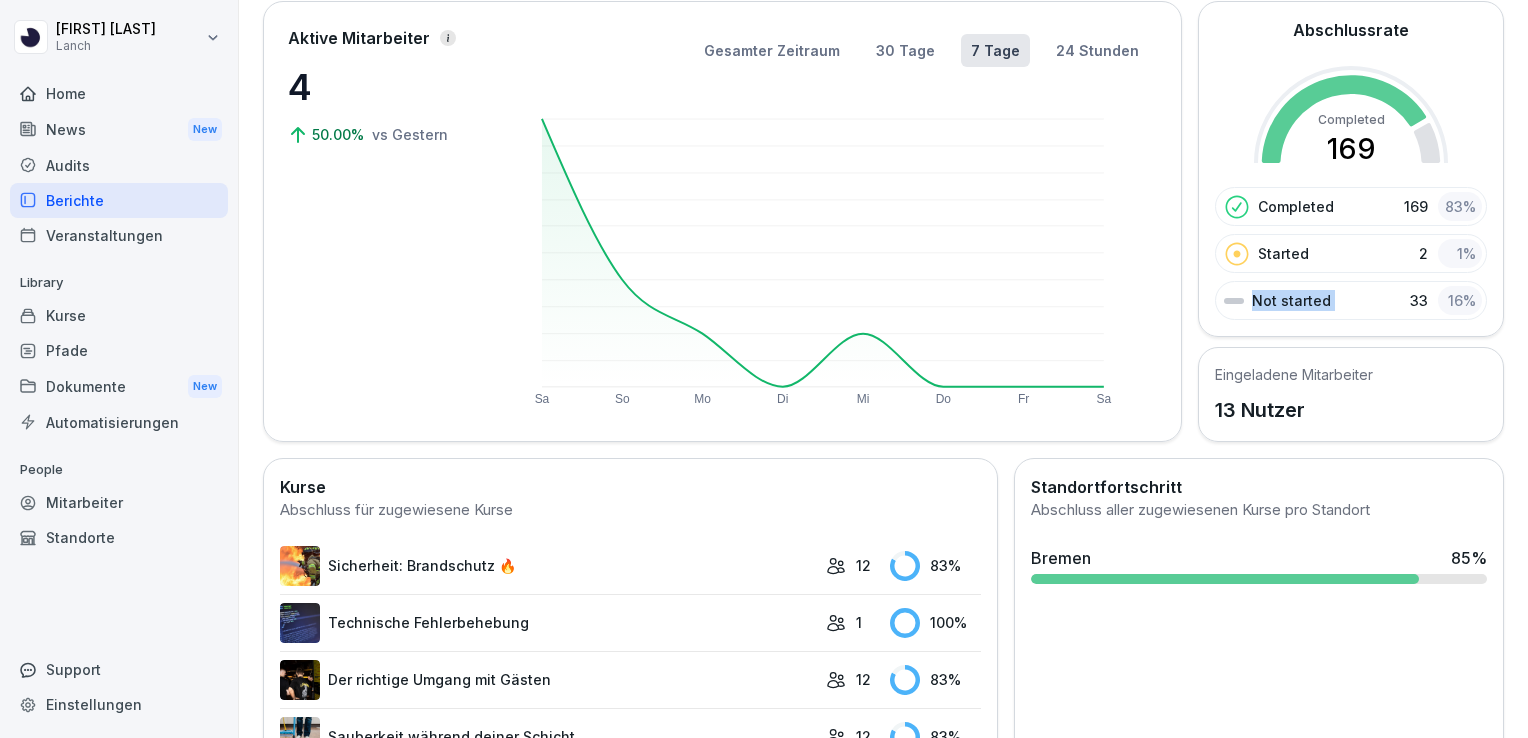 click on "Not started 33 16 %" at bounding box center (1351, 300) 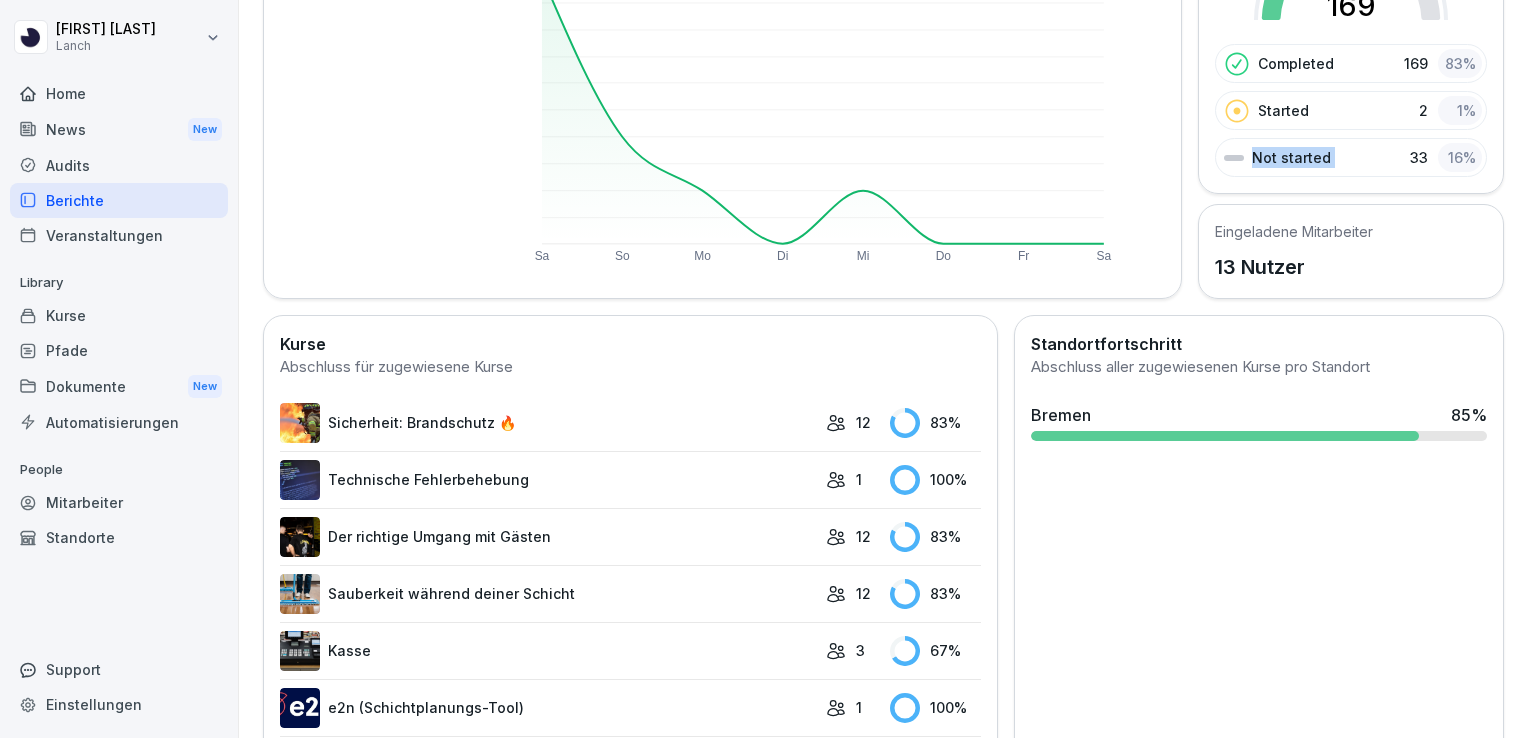 scroll, scrollTop: 0, scrollLeft: 0, axis: both 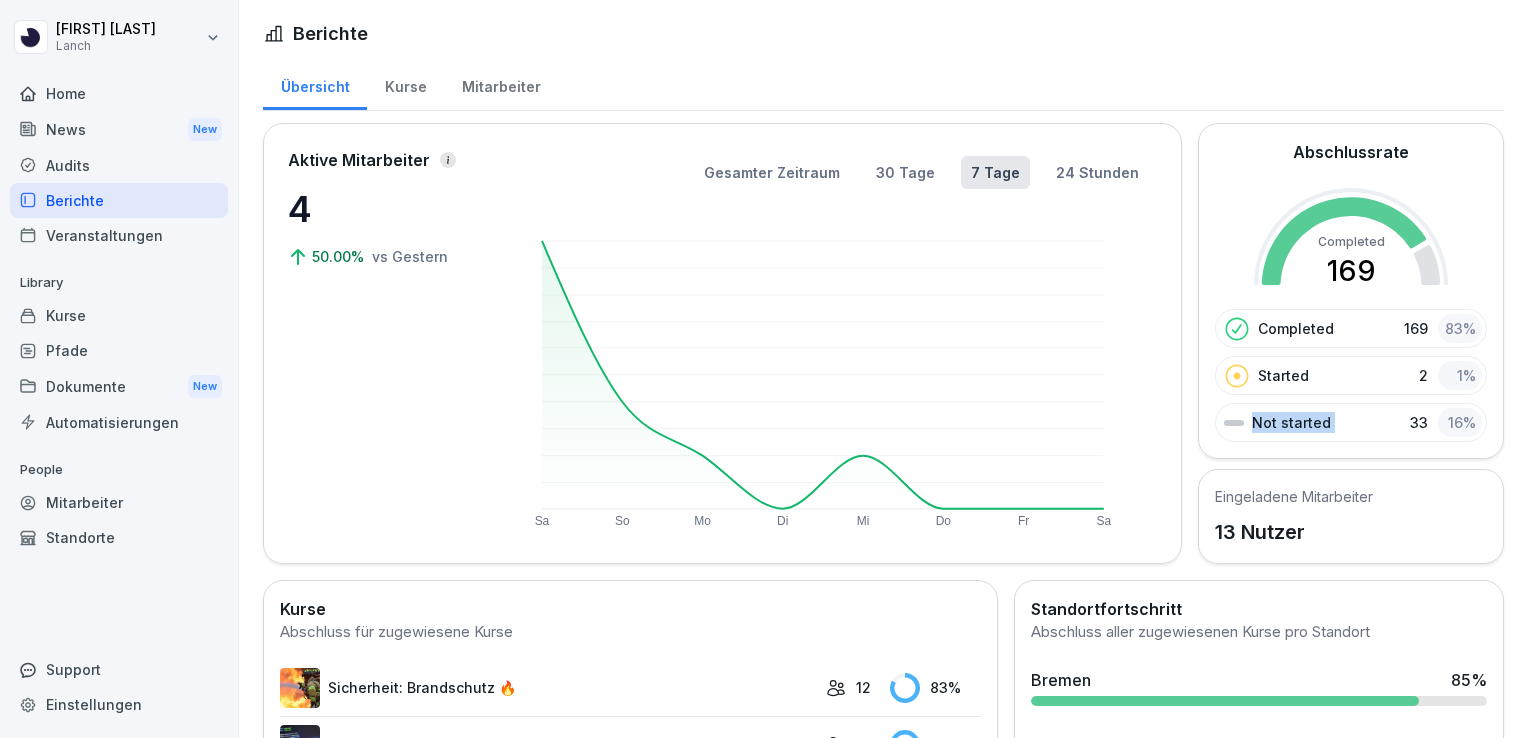 click on "[CITY] 85 %" at bounding box center (1259, 687) 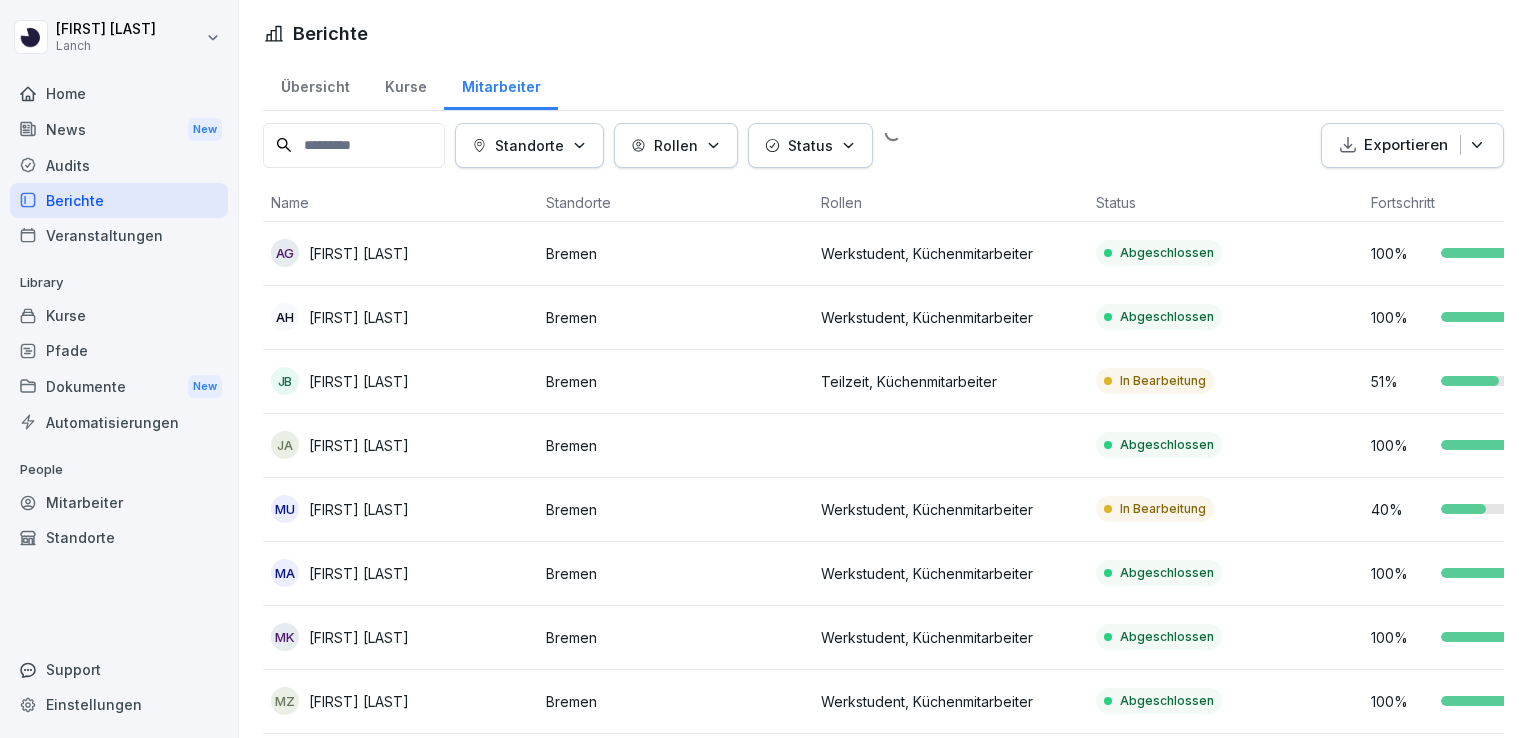 click on "Mitarbeiter" at bounding box center [501, 84] 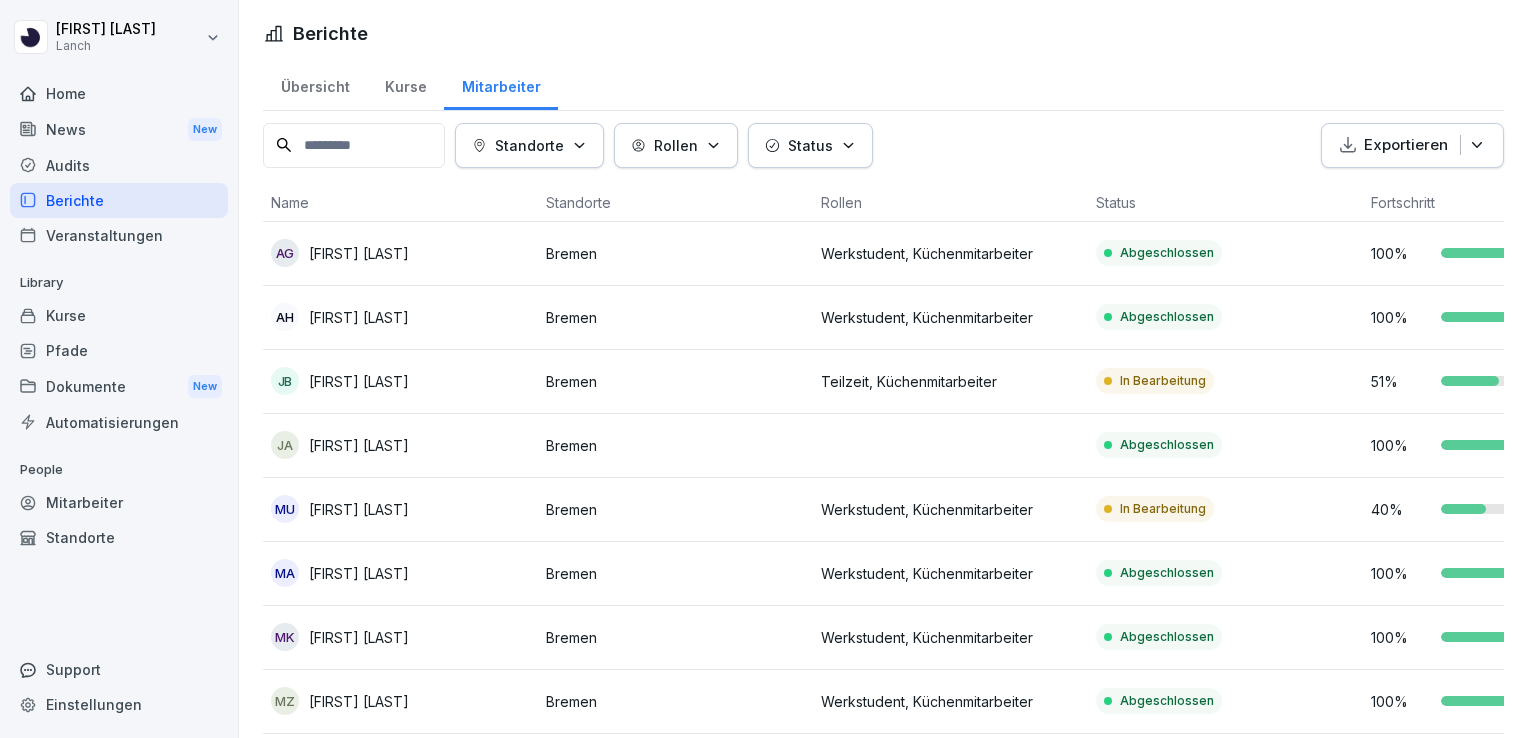click on "Standorte Rollen Status Exportieren Name Standorte Rollen Status Fortschritt AG [FIRST] [LAST] [CITY] Werkstudent, Küchenmitarbeiter Abgeschlossen 100 % AH [FIRST] [LAST] [CITY] Werkstudent, Küchenmitarbeiter Abgeschlossen 100 % JB [FIRST] [LAST] [CITY] Teilzeit, Küchenmitarbeiter In Bearbeitung 51 % JA [FIRST] [LAST] [CITY] Abgeschlossen 100 % MU [FIRST] [LAST] [CITY] Werkstudent, Küchenmitarbeiter In Bearbeitung 40 % MA [FIRST] [LAST] [CITY] Werkstudent, Küchenmitarbeiter Abgeschlossen 100 % MK [FIRST] [LAST] [CITY] Werkstudent, Küchenmitarbeiter Abgeschlossen 100 % MZ [FIRST] [LAST] [CITY] Werkstudent, Küchenmitarbeiter Abgeschlossen 100 % [FIRST] [LAST] [CITY] Management, Vollzeit Abgeschlossen 100 % SW [FIRST] [LAST] [CITY] Bestand, Betriebsleiter Abgeschlossen 100 % SN [FIRST] [LAST] [CITY] Werkstudent, Küchenmitarbeiter Abgeschlossen 100 % SS [FIRST] [LAST] [CITY] Werkstudent, Küchenmitarbeiter In Bearbeitung 95 % TF [FIRST] [LAST] [CITY] Küchenmitarbeiter 100 %" at bounding box center [883, 588] 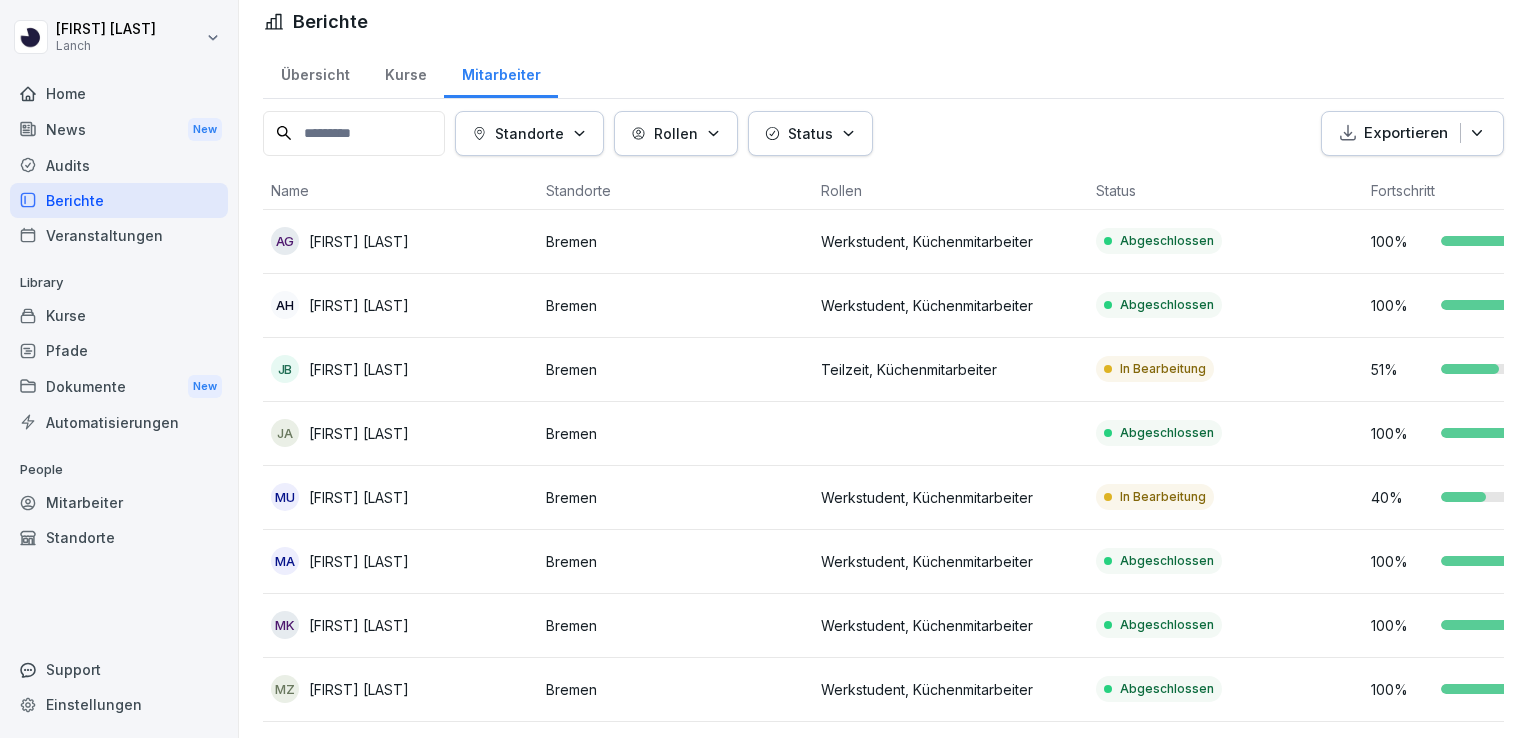 scroll, scrollTop: 0, scrollLeft: 0, axis: both 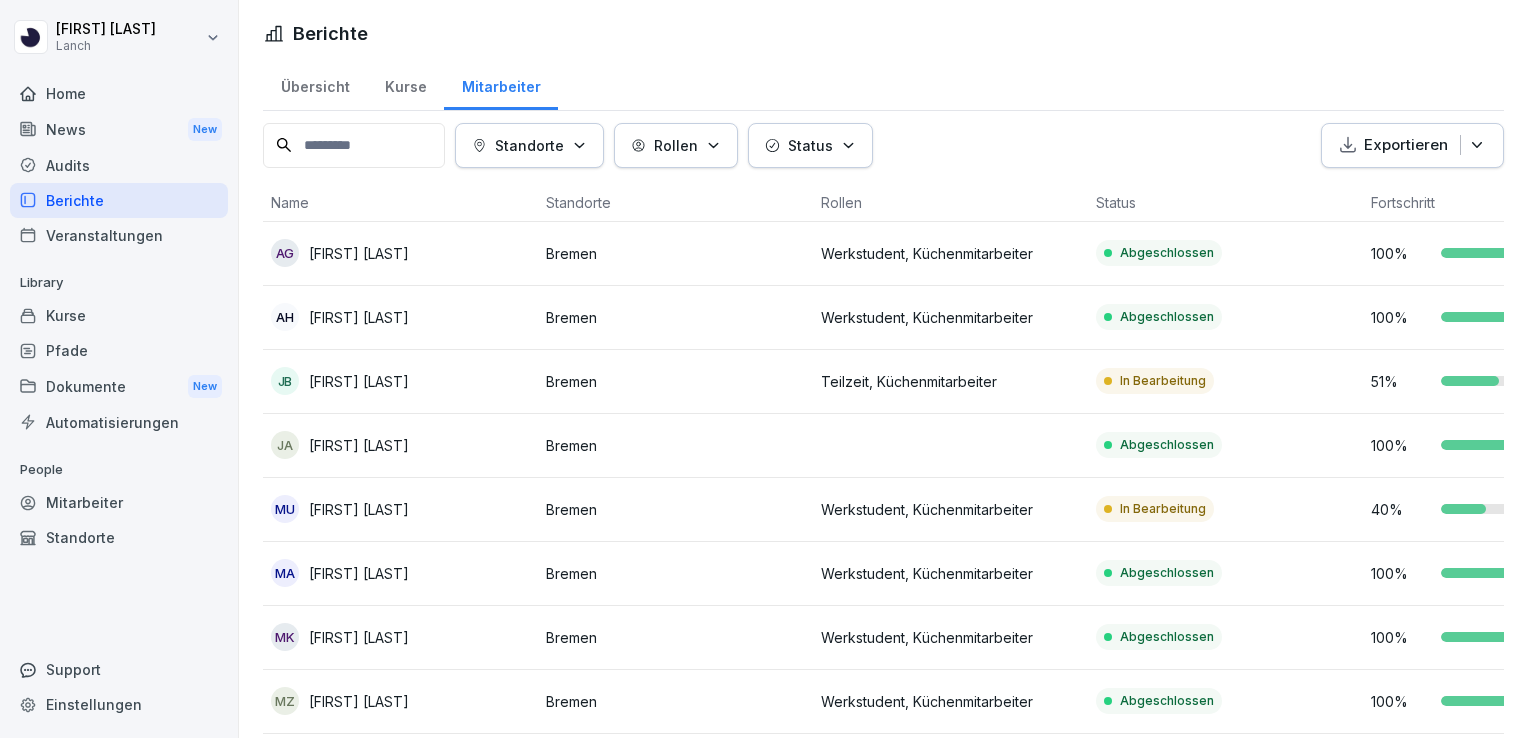 click on "Veranstaltungen" at bounding box center (119, 235) 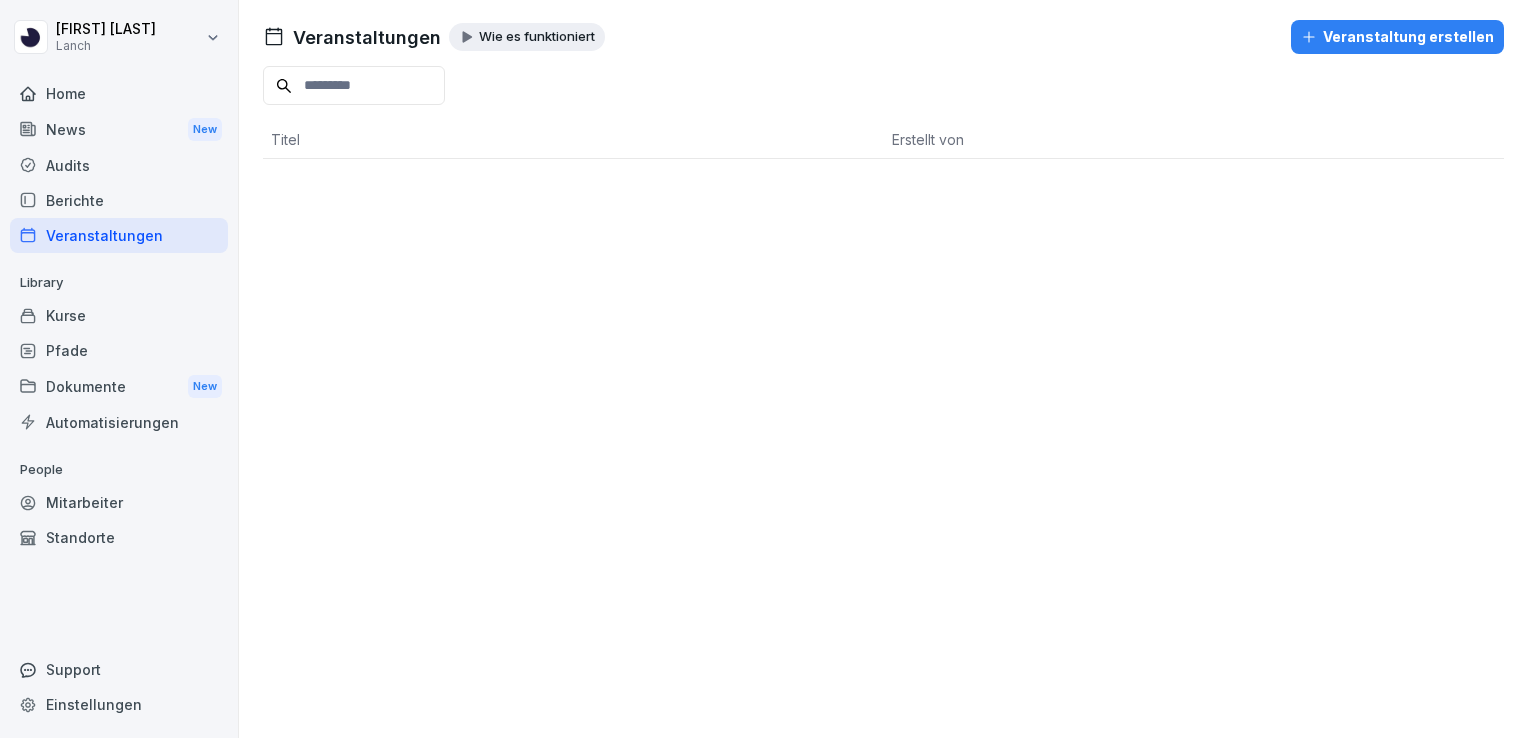 click on "Berichte" at bounding box center (119, 200) 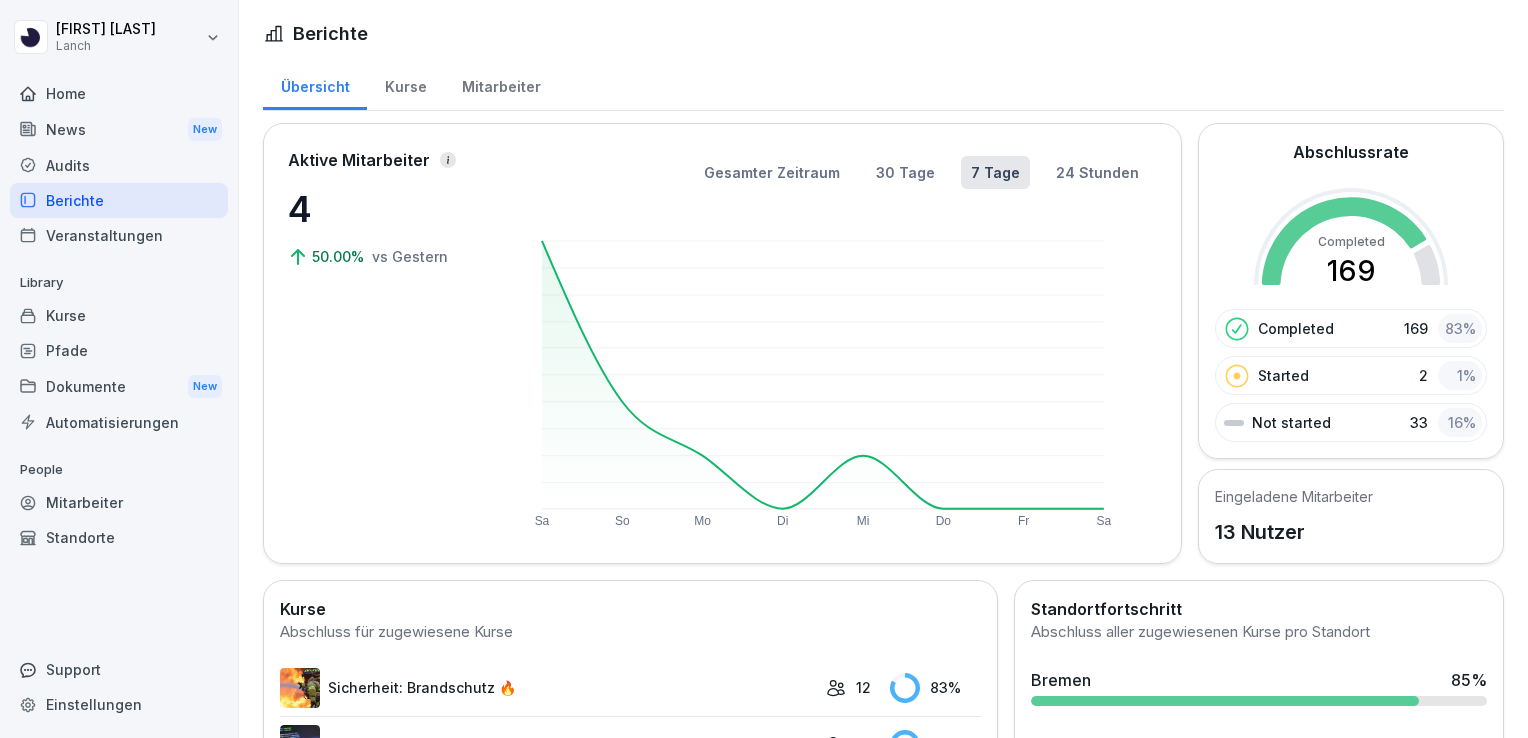 click on "Mitarbeiter" at bounding box center (501, 84) 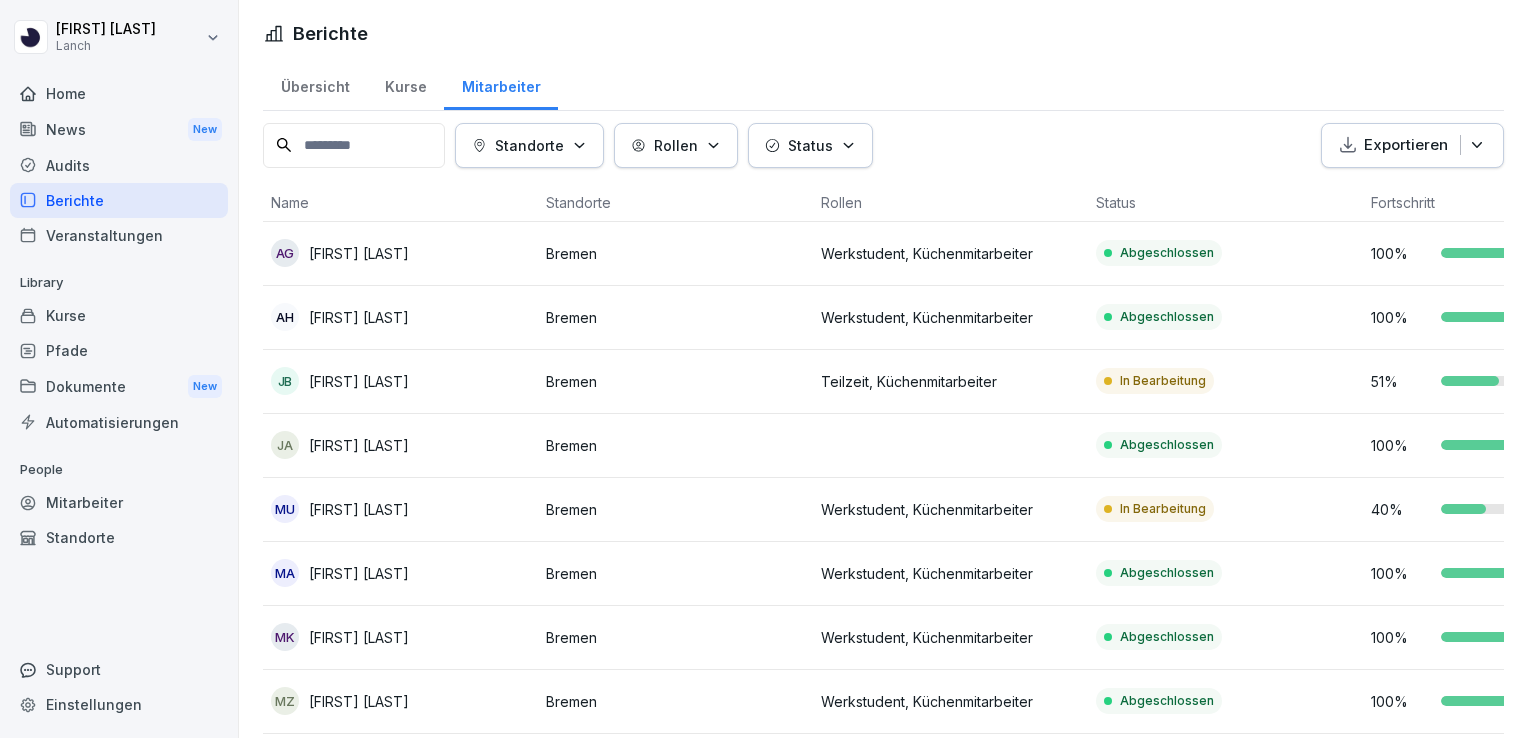 click 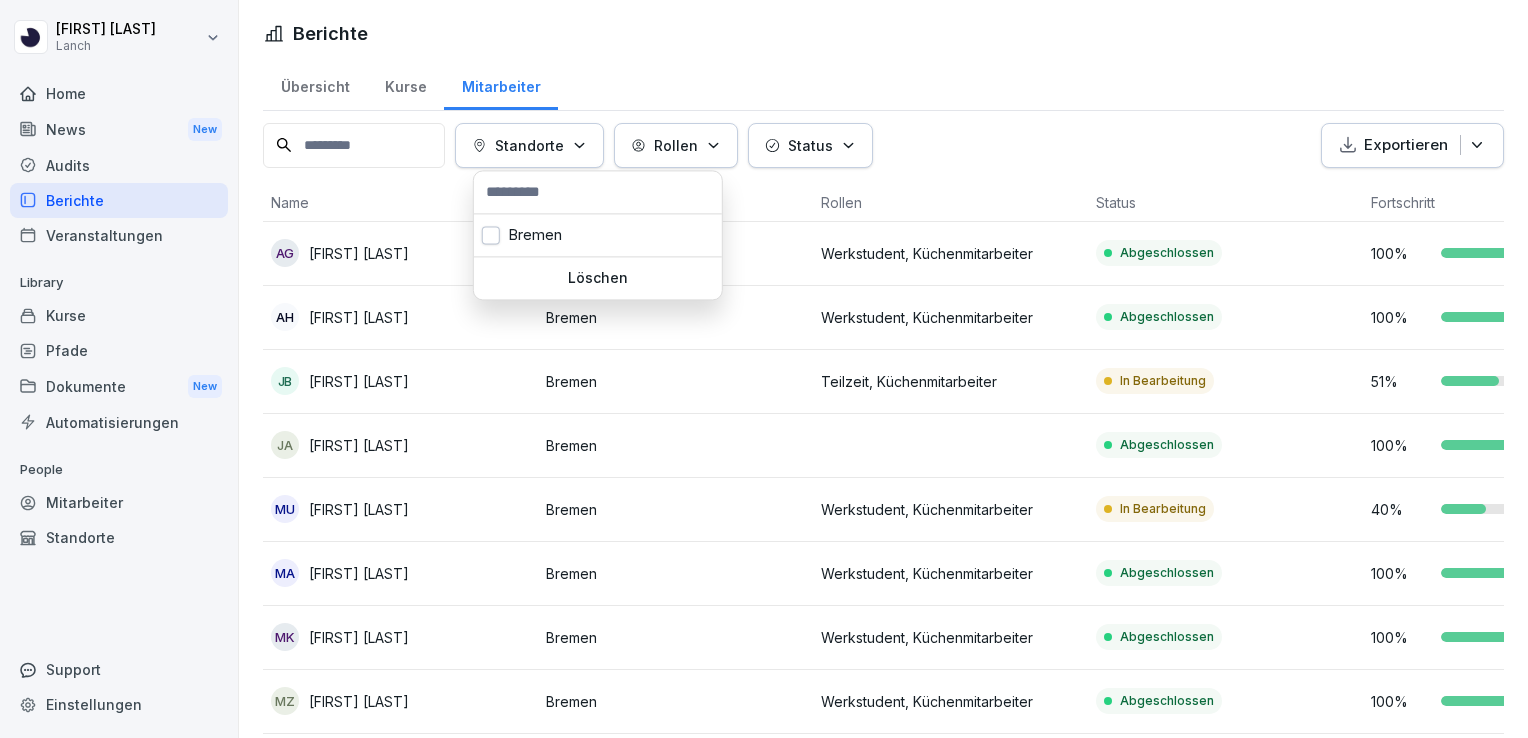 click at bounding box center [598, 192] 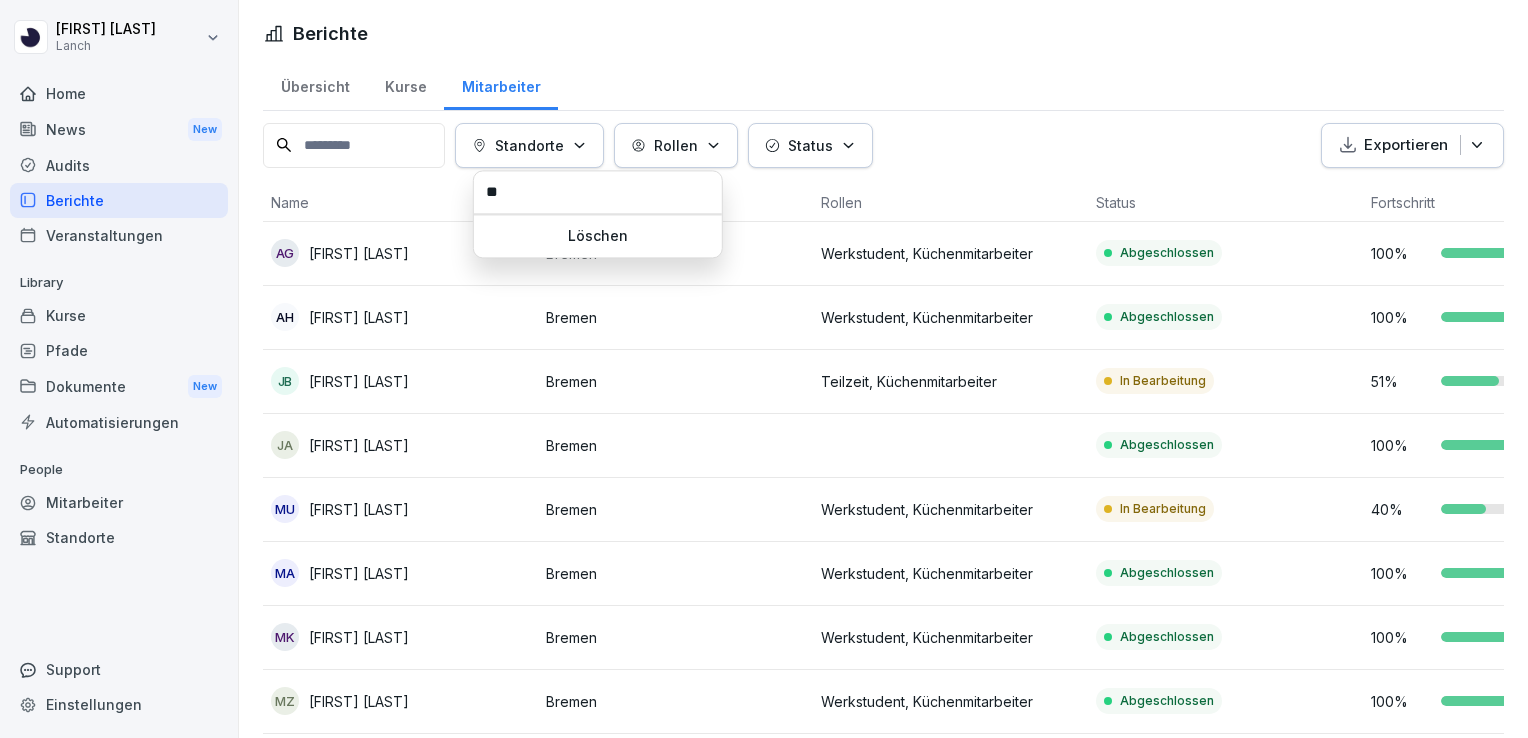 type on "*" 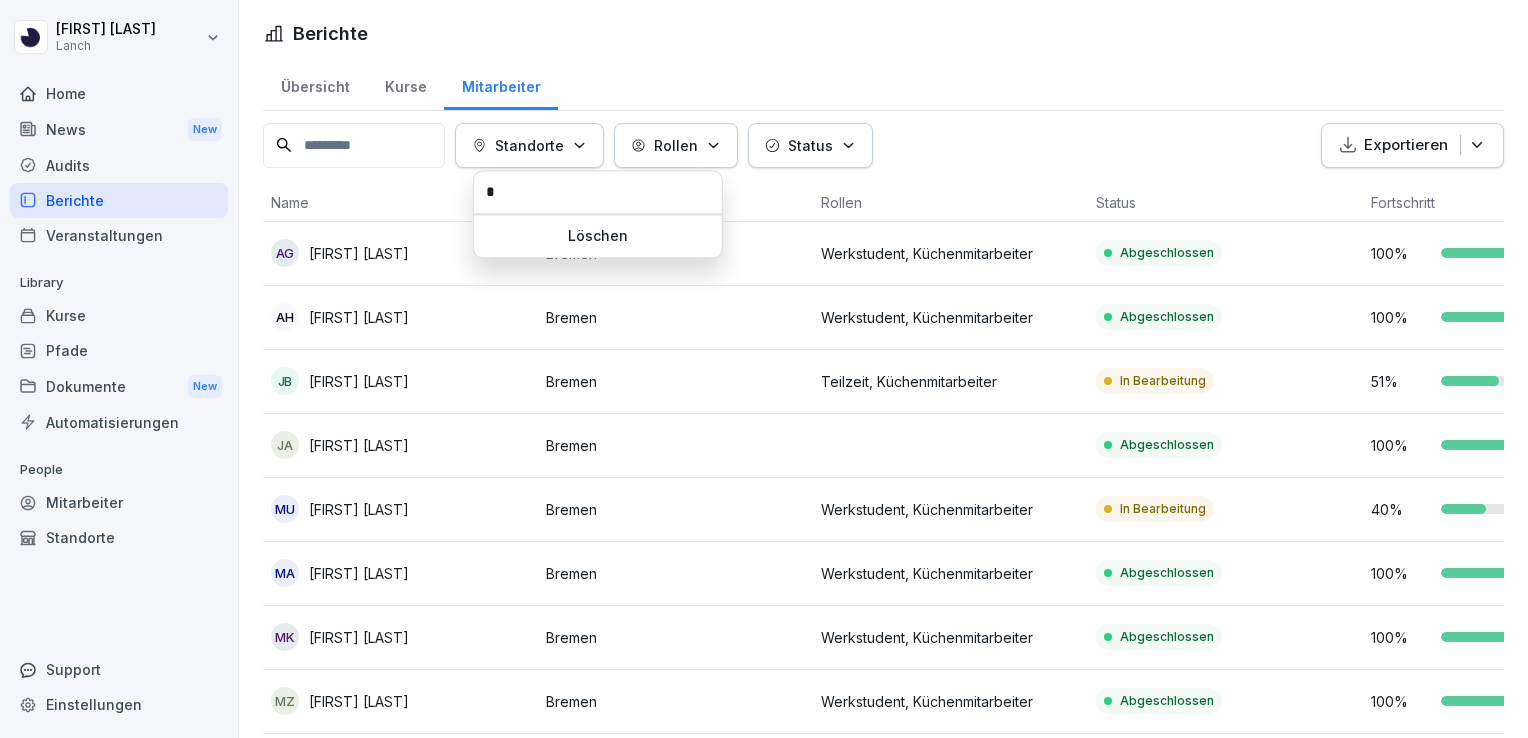 type 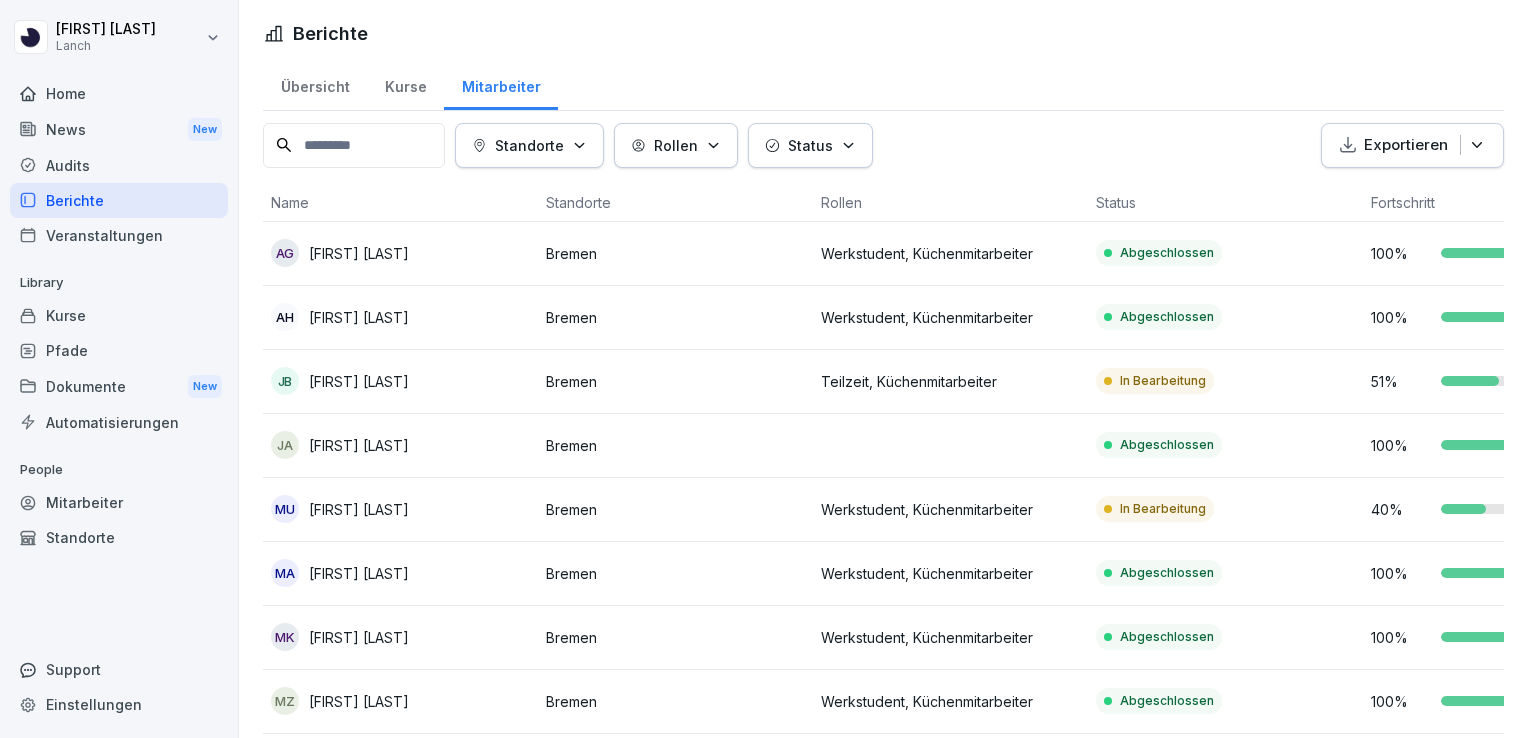 click on "[FIRST] [LAST] Lanch Home News New Audits Berichte Veranstaltungen Library Kurse Pfade Dokumente New Automatisierungen People Mitarbeiter Standorte Support Einstellungen Berichte Übersicht Kurse Mitarbeiter Standorte Rollen Status Exportieren Name Standorte Rollen Status Fortschritt AG [FIRST] [LAST] [CITY] Werkstudent, Küchenmitarbeiter Abgeschlossen 100 % AH [FIRST] [LAST] [CITY] Werkstudent, Küchenmitarbeiter Abgeschlossen 100 % JB [FIRST] [LAST] [CITY] Teilzeit, Küchenmitarbeiter In Bearbeitung 51 % JA [FIRST] [LAST] [CITY] Abgeschlossen 100 % MU [FIRST] [LAST] [CITY] Werkstudent, Küchenmitarbeiter In Bearbeitung 40 % MA [FIRST] [LAST] [CITY] Werkstudent, Küchenmitarbeiter Abgeschlossen 100 % MK [FIRST] [LAST] [CITY] Werkstudent, Küchenmitarbeiter Abgeschlossen 100 % MZ [FIRST] [LAST] [CITY] Werkstudent, Küchenmitarbeiter Abgeschlossen 100 % [FIRST] [LAST] [CITY] Management, Vollzeit Abgeschlossen 100 % SW [FIRST] [LAST] [CITY] Bestand, Betriebsleiter Abgeschlossen 100 % %" at bounding box center [764, 369] 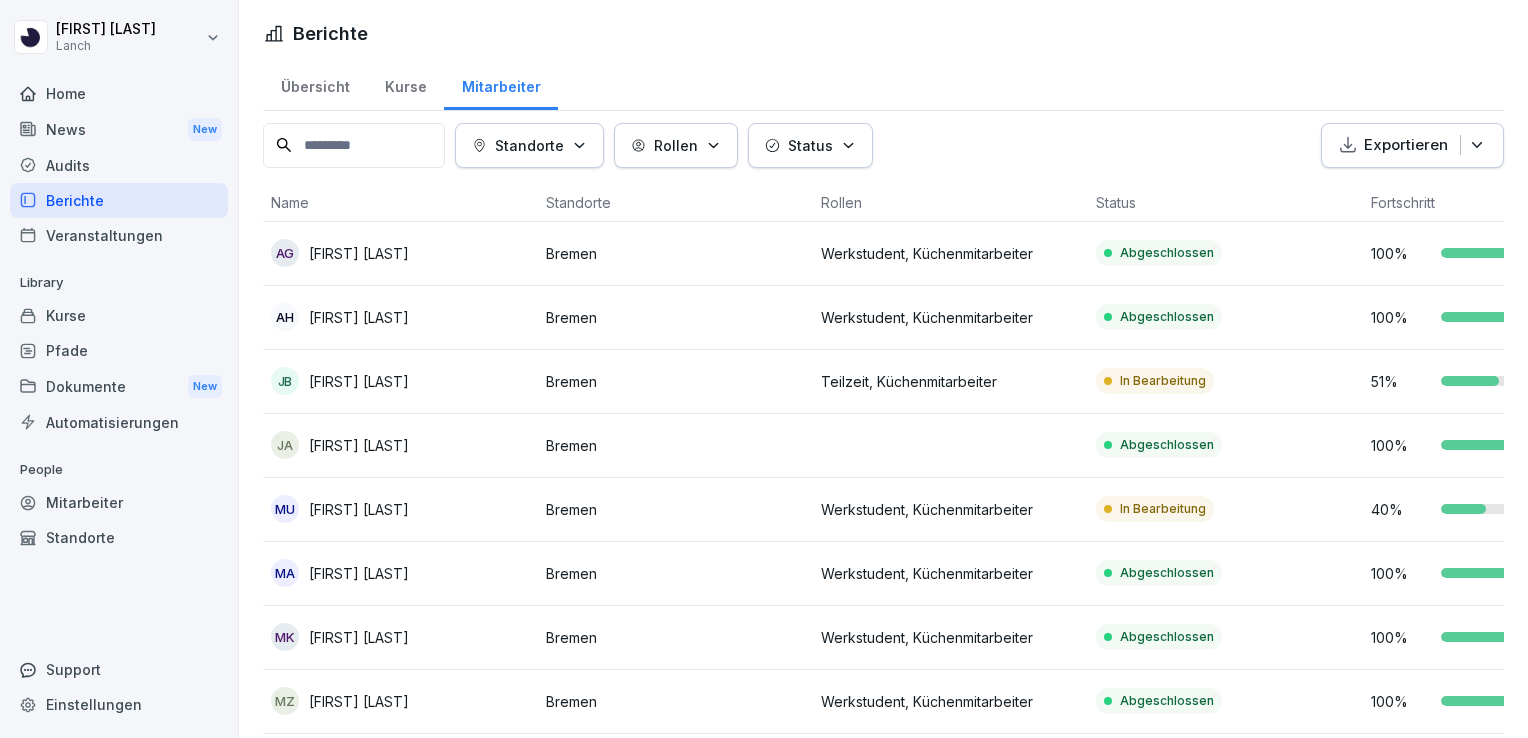 click on "Veranstaltungen" at bounding box center (119, 235) 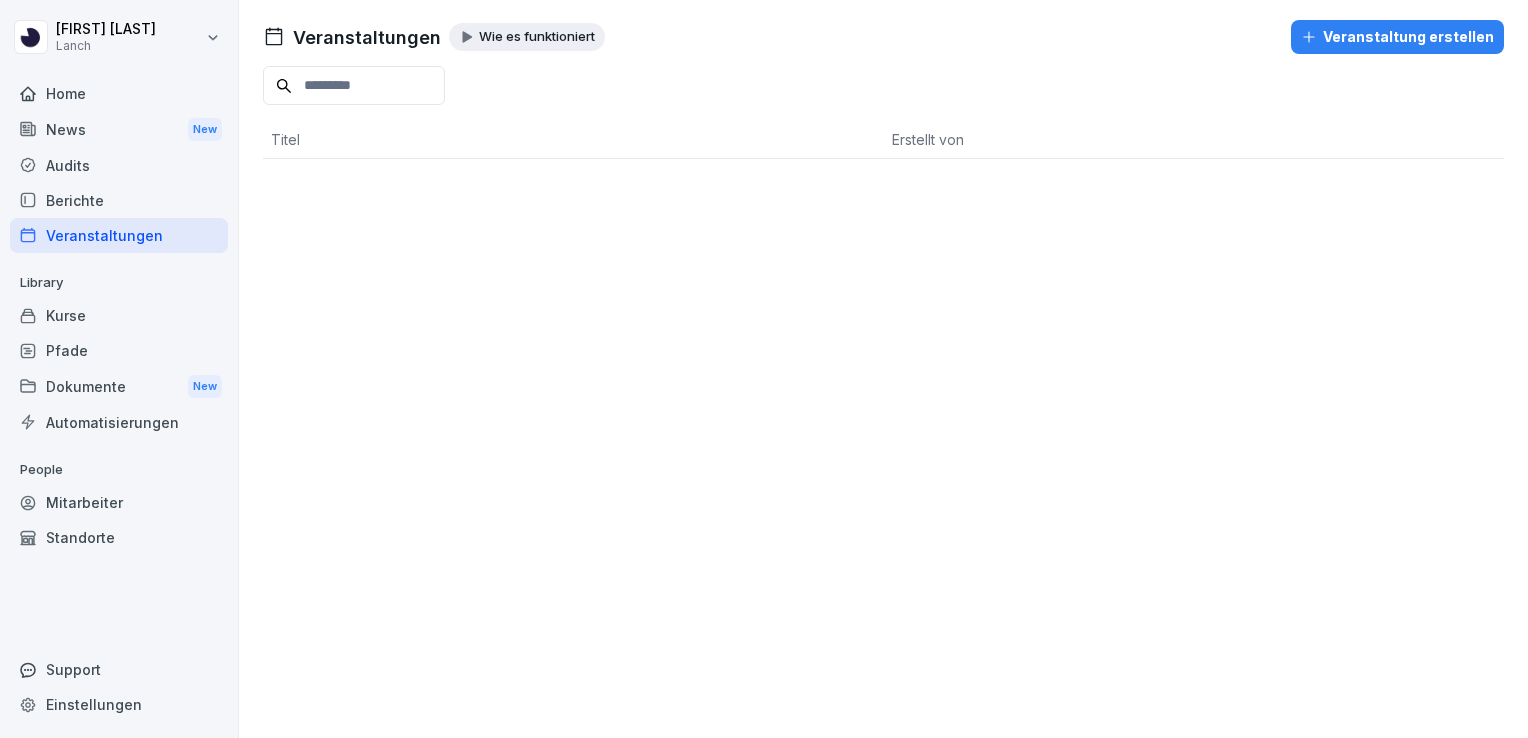 click on "Kurse" at bounding box center [119, 315] 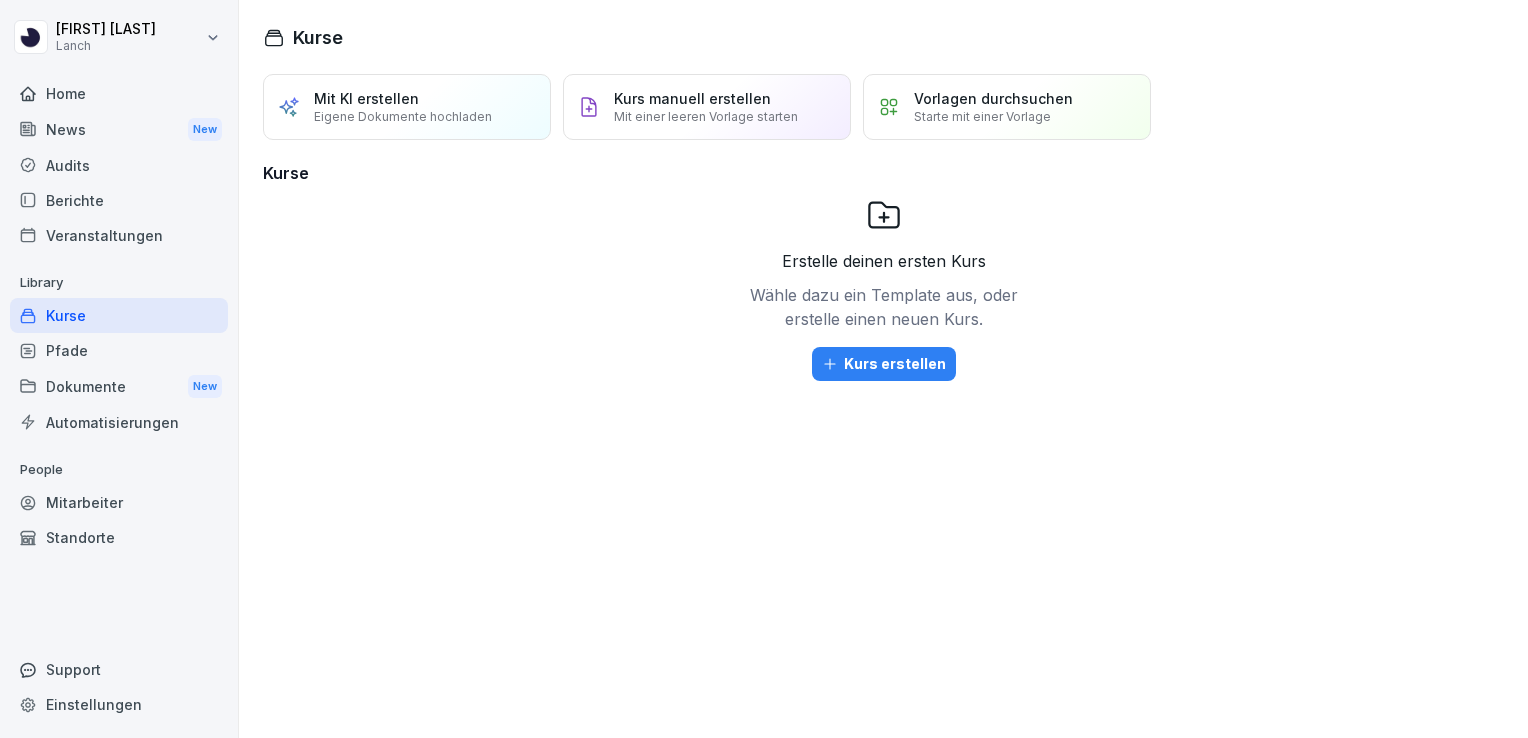 click on "Kurse" at bounding box center (119, 315) 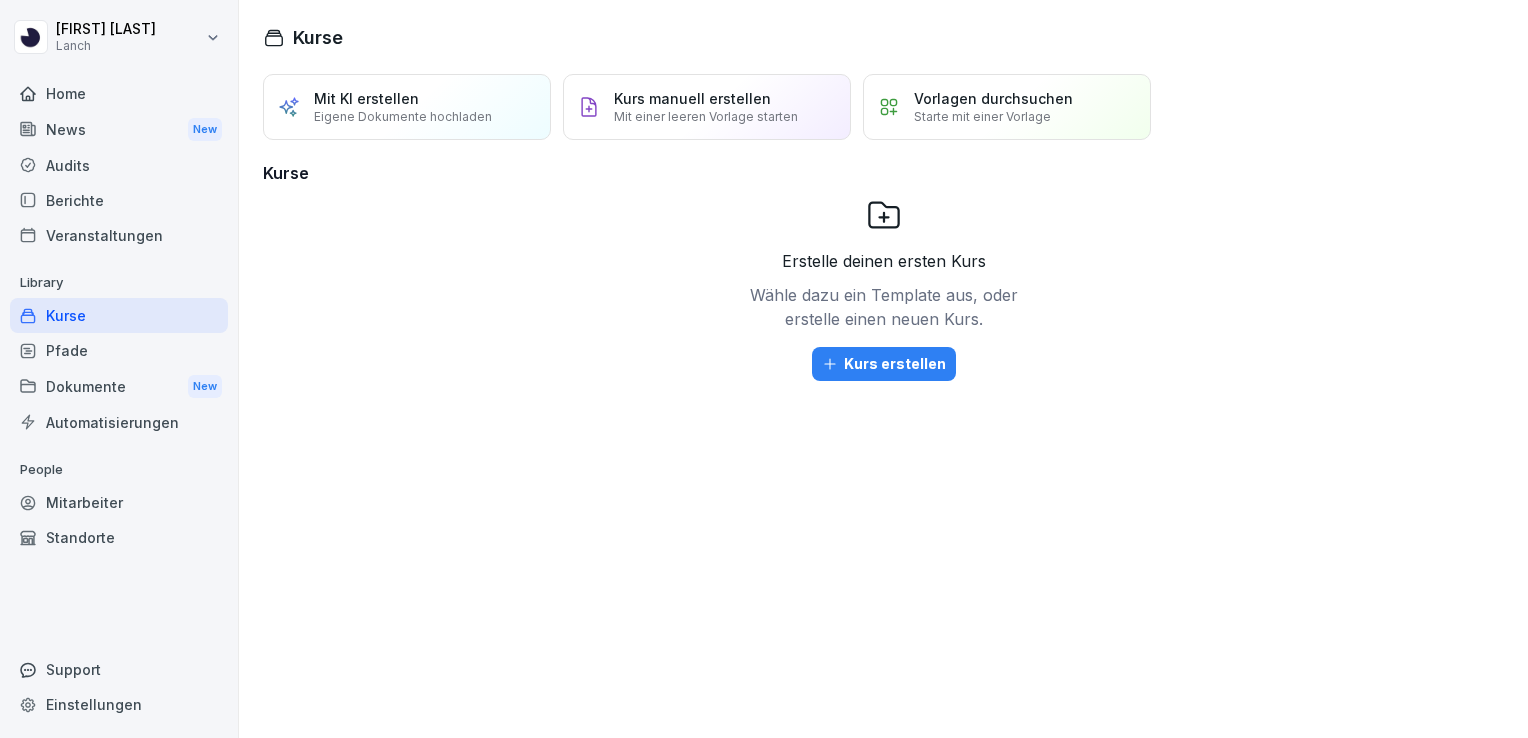 click on "Pfade" at bounding box center (119, 350) 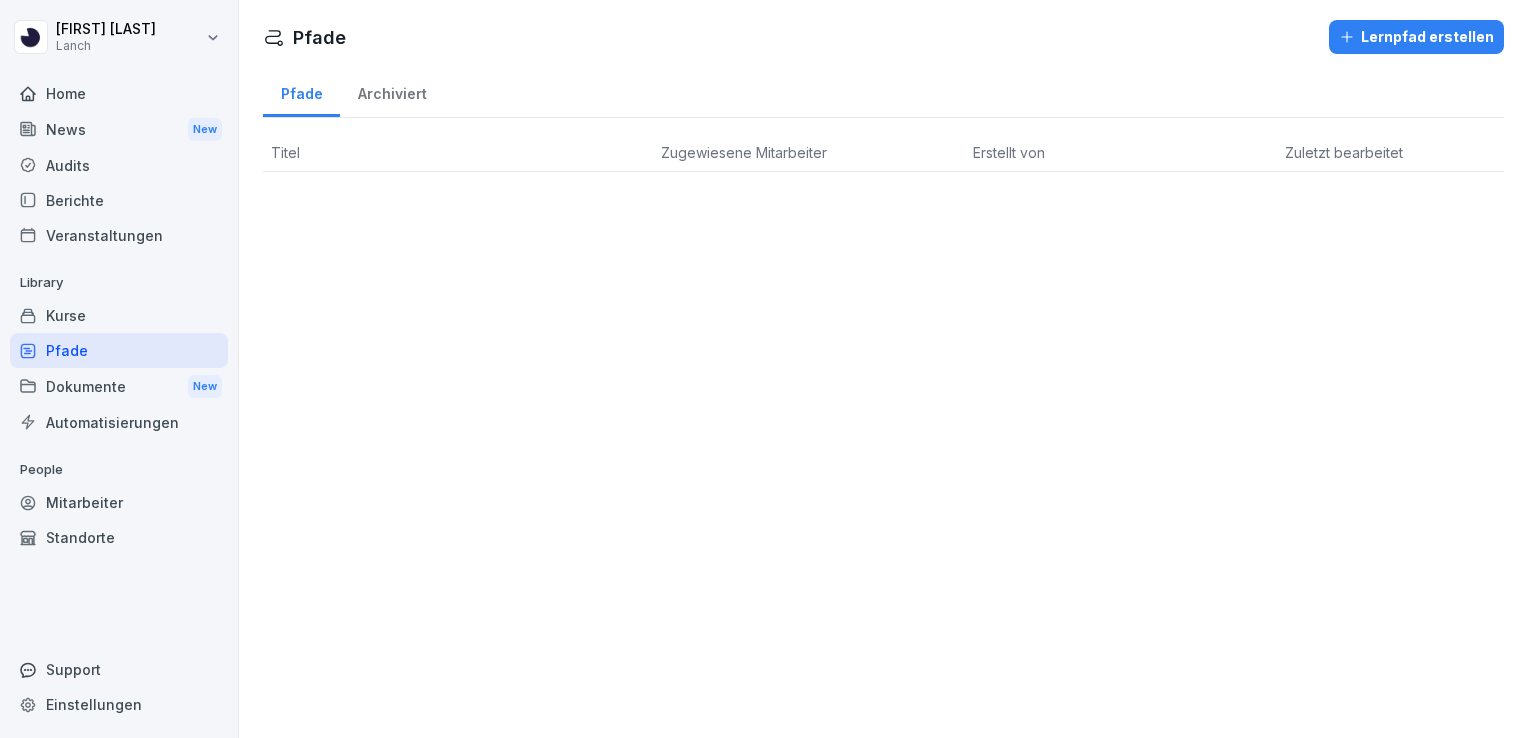 click on "Dokumente New" at bounding box center [119, 386] 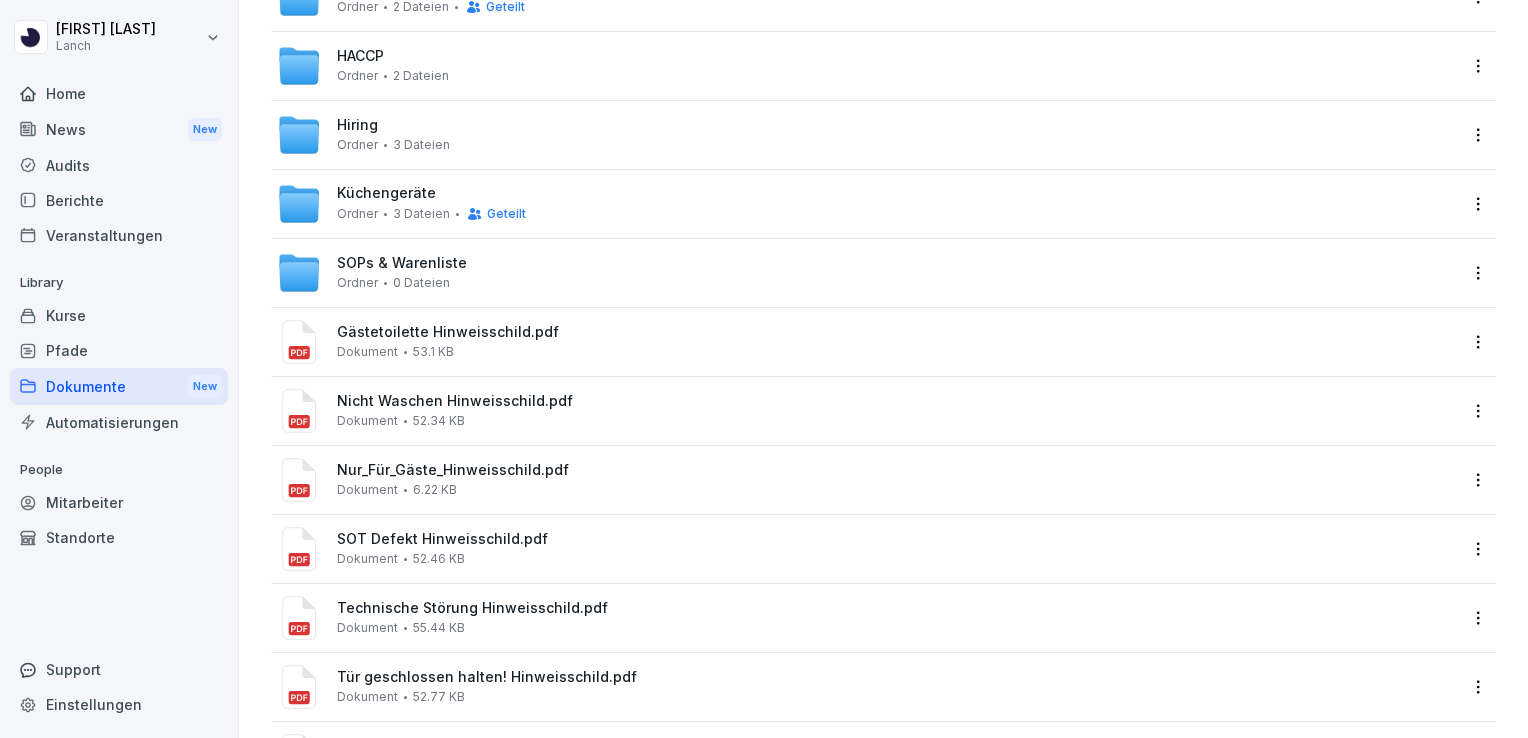 scroll, scrollTop: 408, scrollLeft: 0, axis: vertical 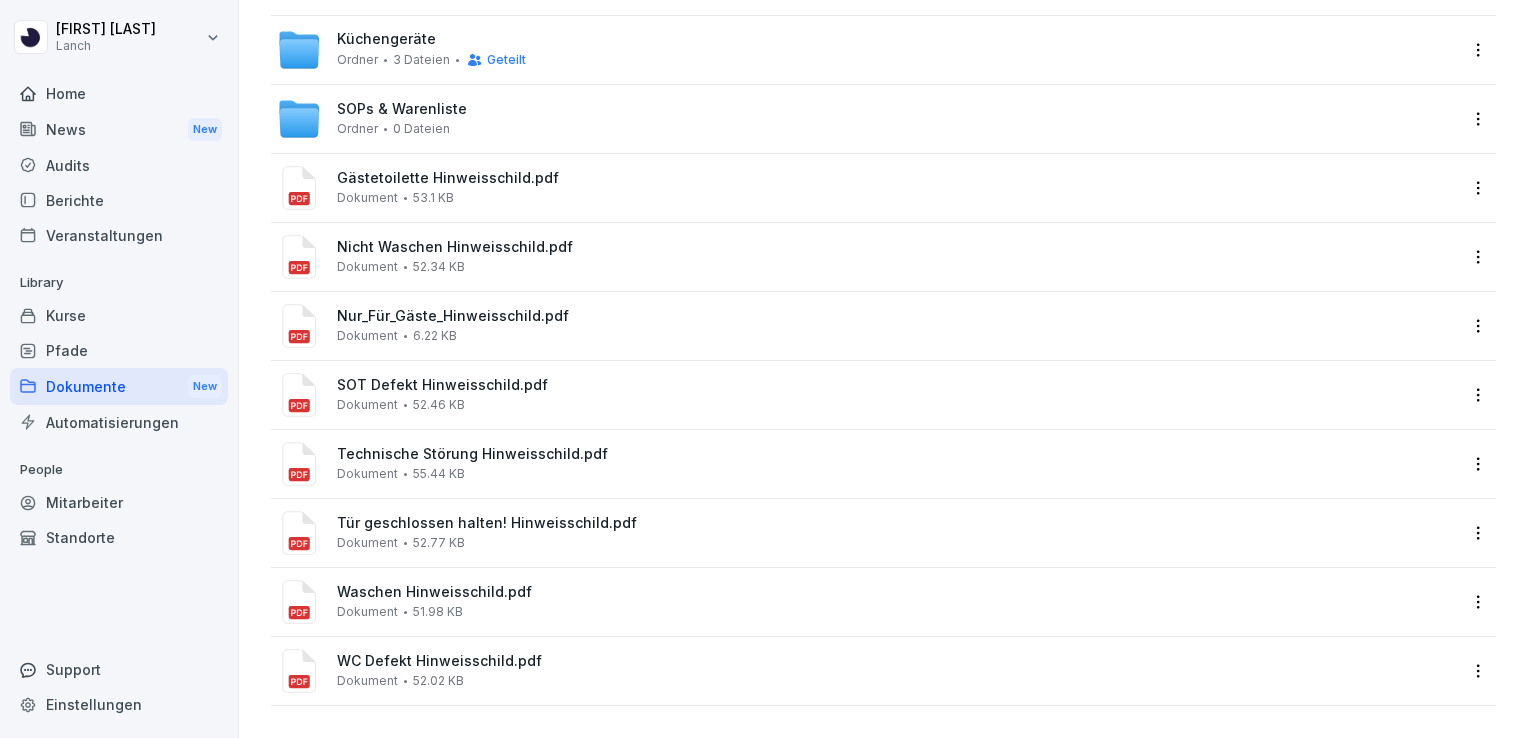 click on "Mitarbeiter" at bounding box center [119, 502] 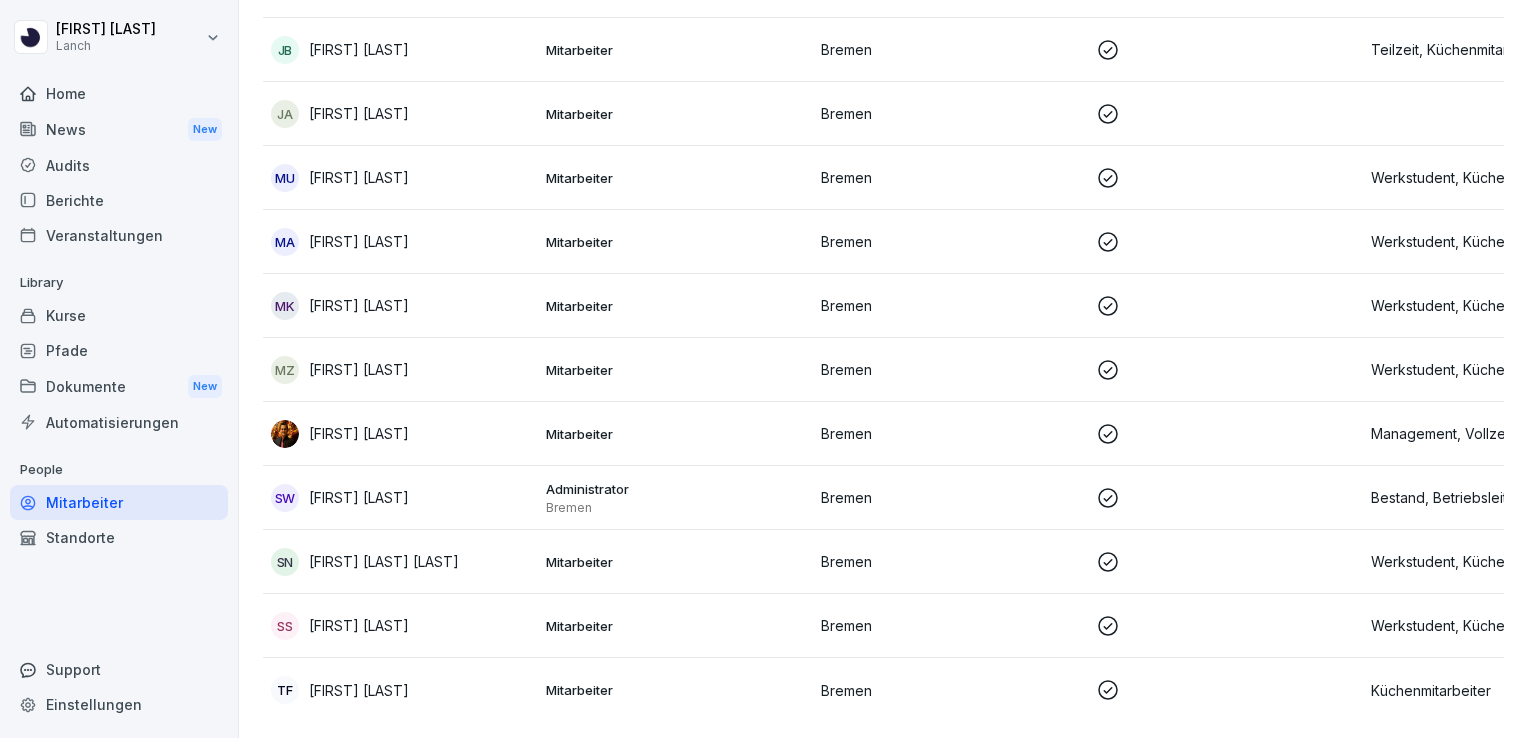 scroll, scrollTop: 0, scrollLeft: 0, axis: both 